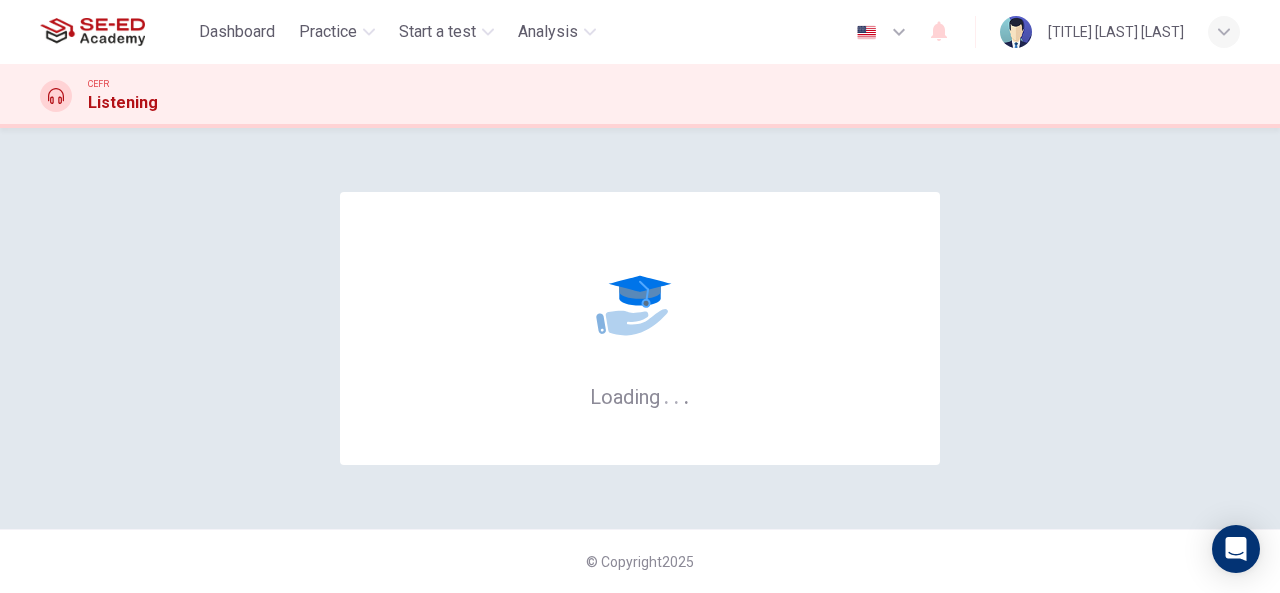 scroll, scrollTop: 0, scrollLeft: 0, axis: both 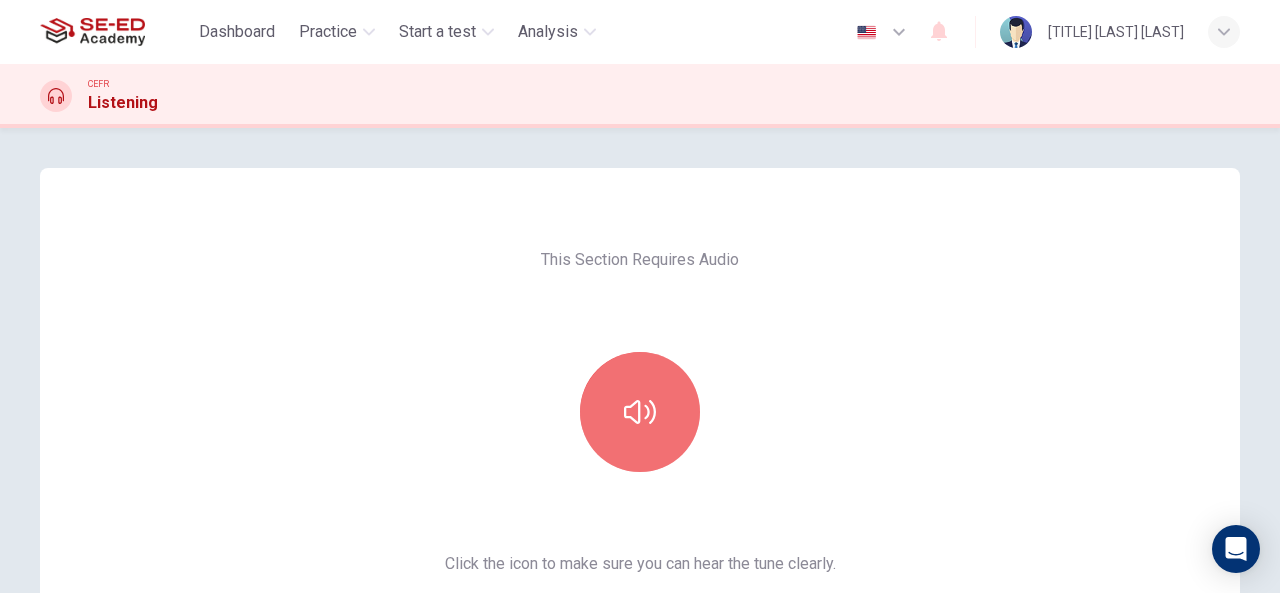 click at bounding box center (640, 412) 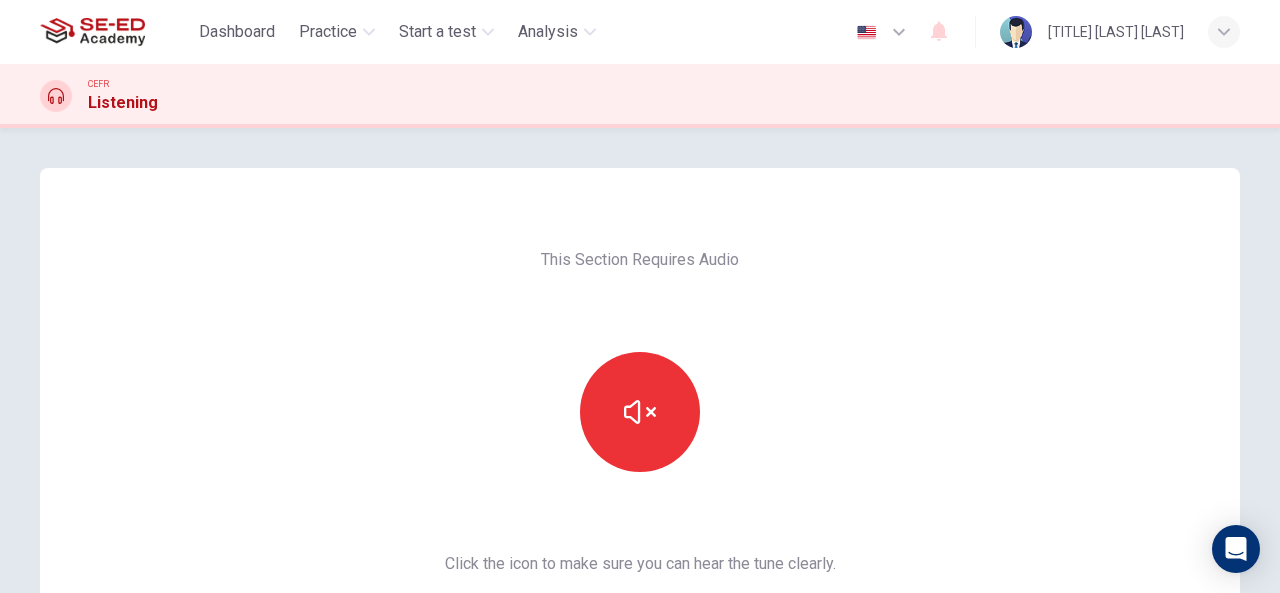 scroll, scrollTop: 374, scrollLeft: 0, axis: vertical 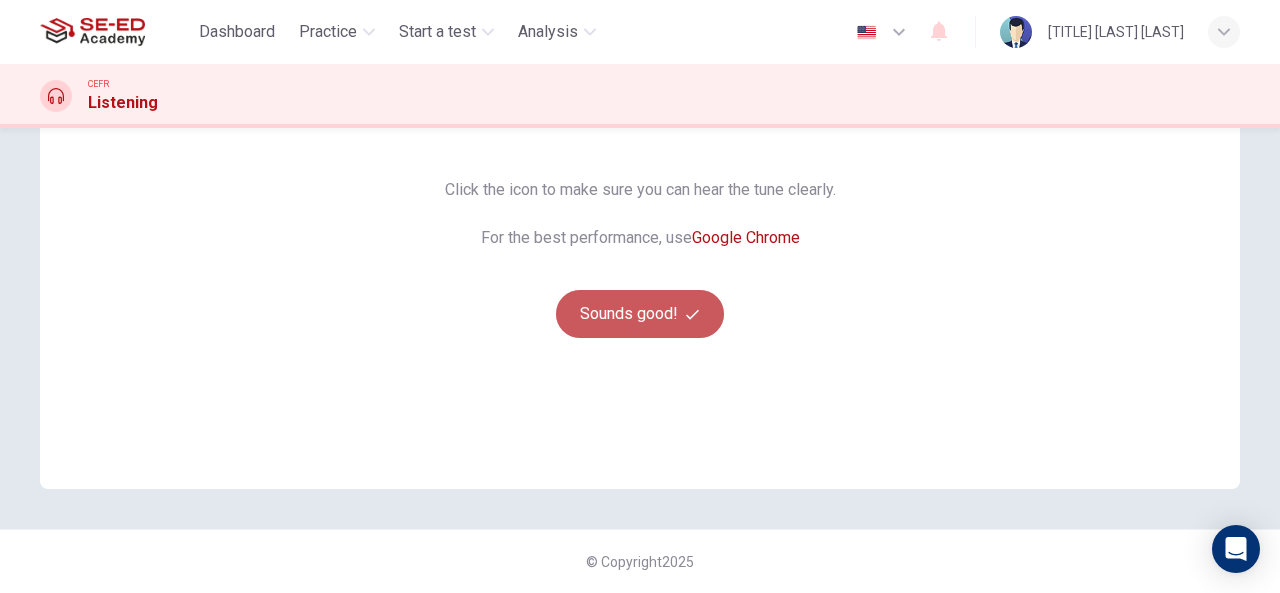 click on "Sounds good!" at bounding box center [640, 314] 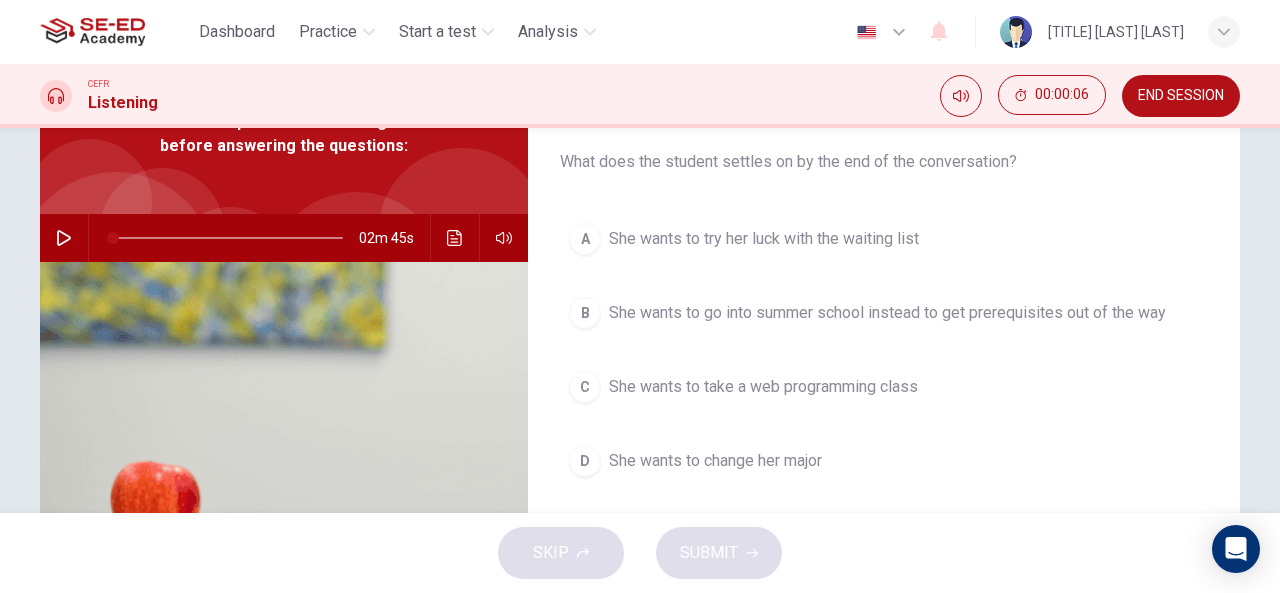 scroll, scrollTop: 110, scrollLeft: 0, axis: vertical 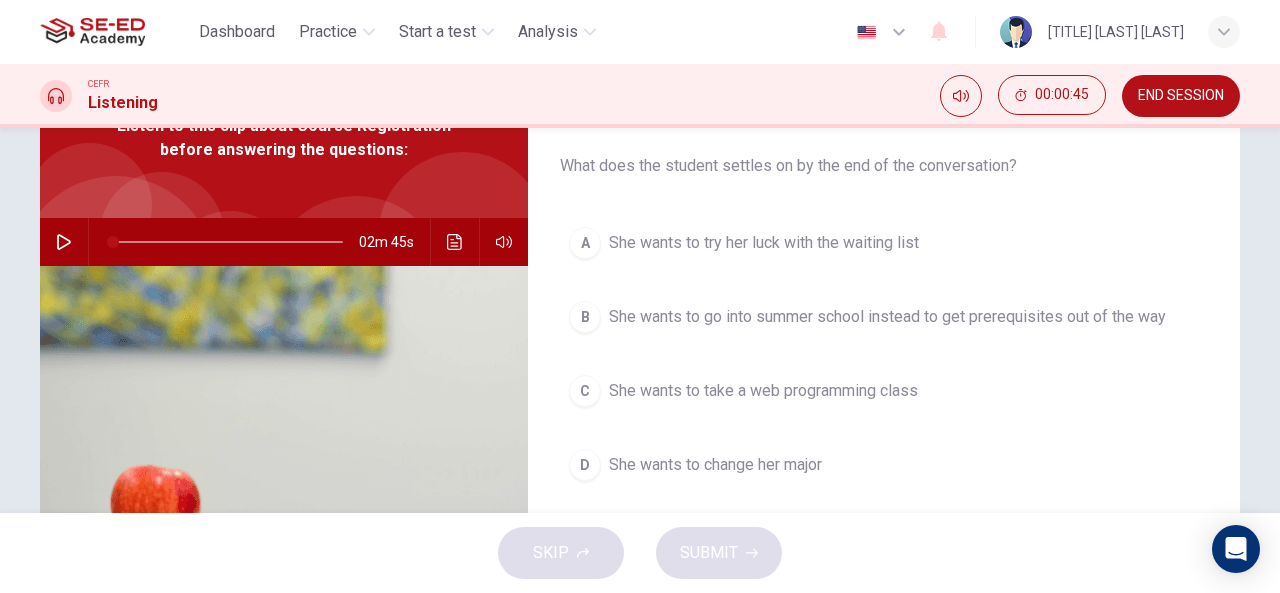 click at bounding box center [64, 242] 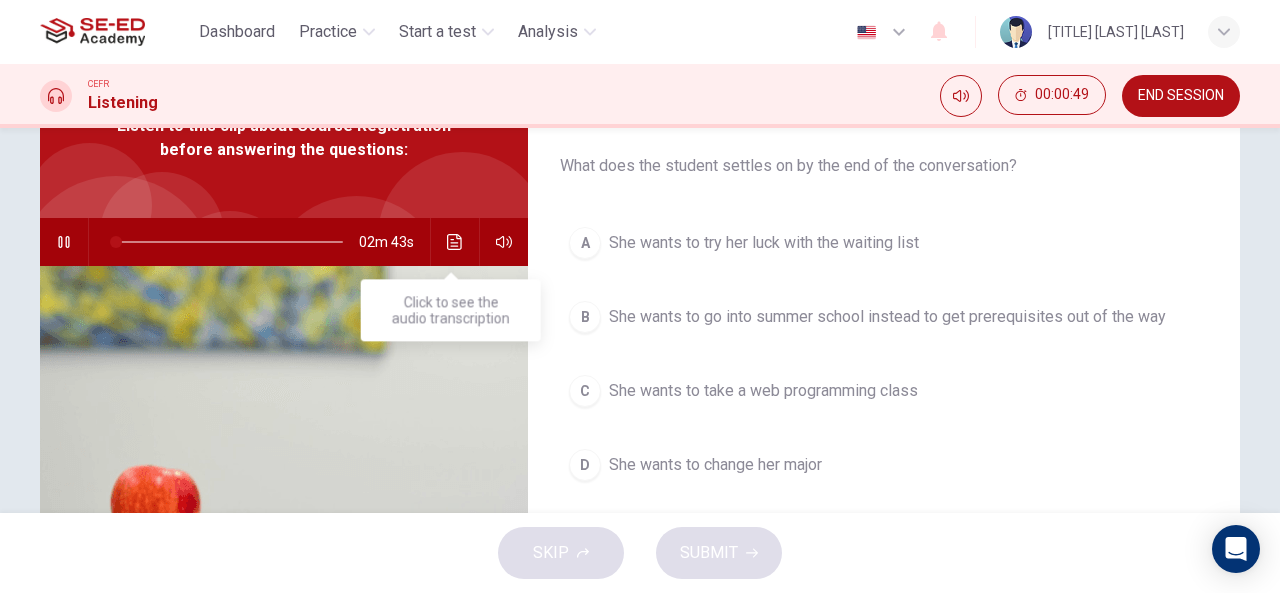 click at bounding box center [455, 242] 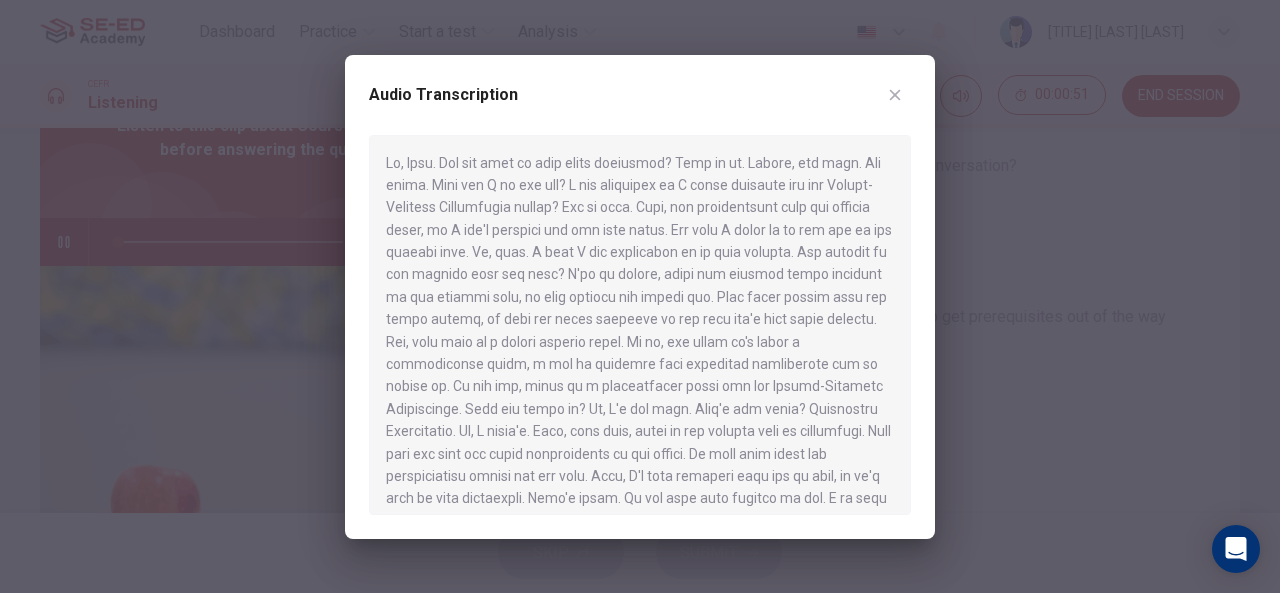 click at bounding box center [895, 95] 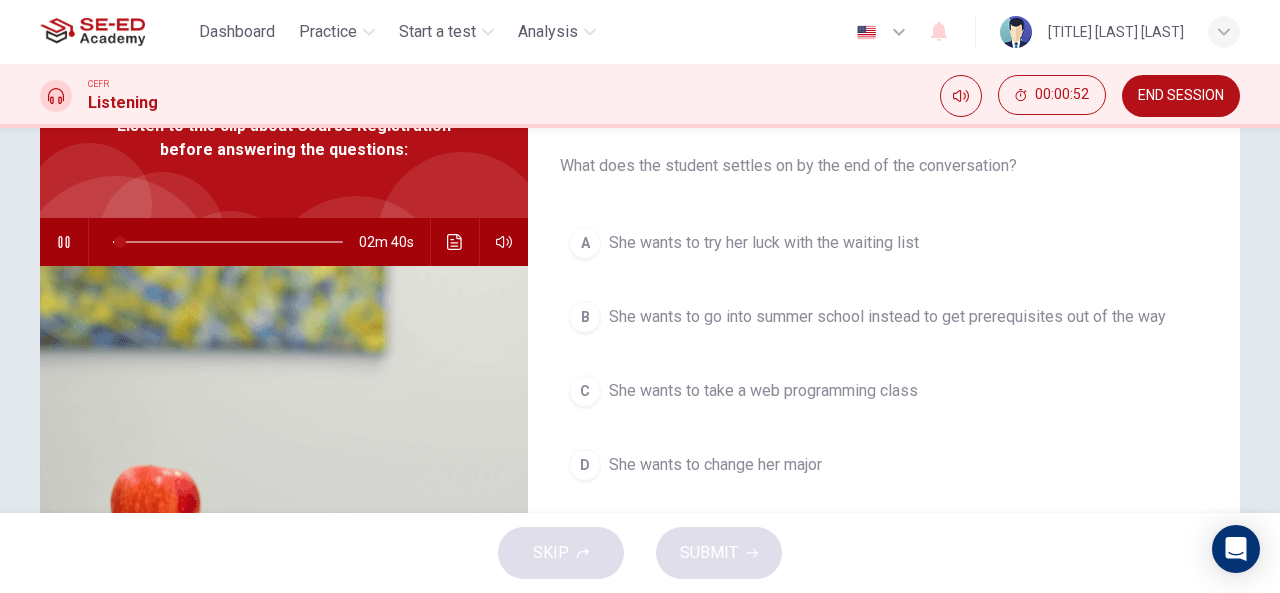 click at bounding box center (64, 242) 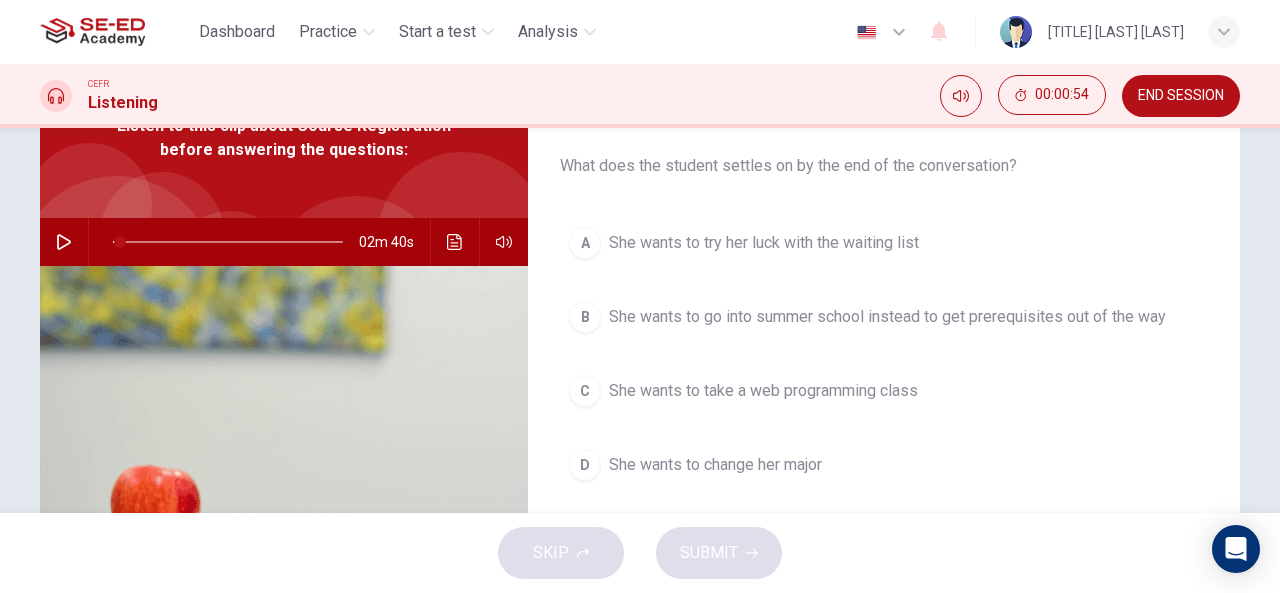 click at bounding box center [64, 242] 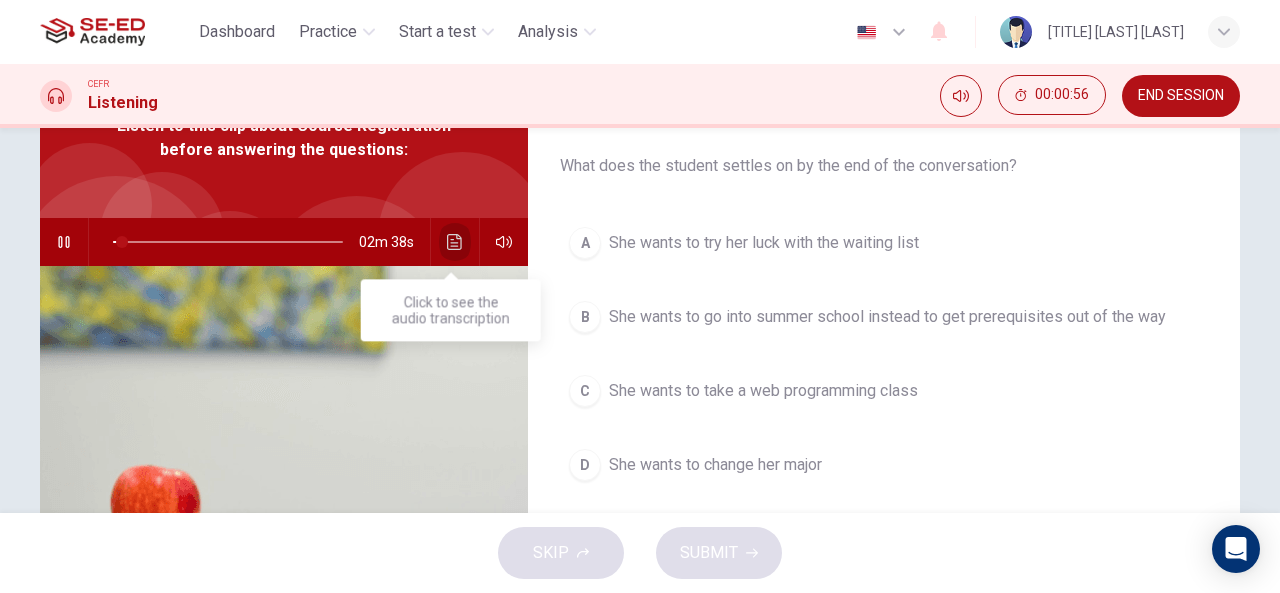 click at bounding box center (455, 242) 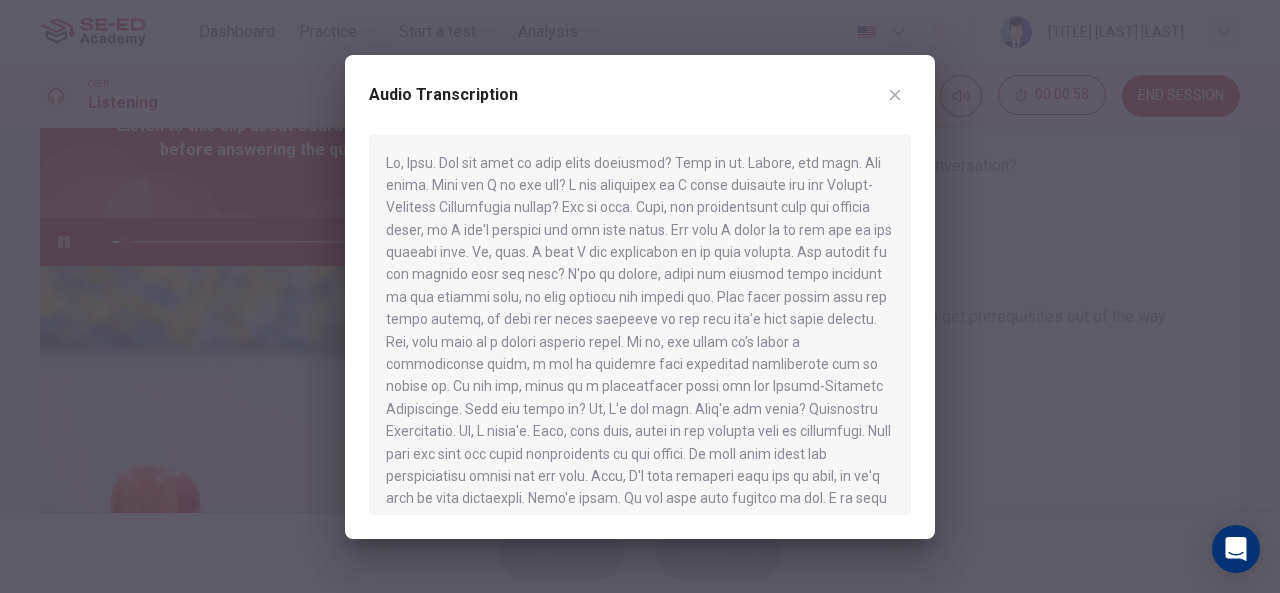 drag, startPoint x: 625, startPoint y: 190, endPoint x: 682, endPoint y: 191, distance: 57.00877 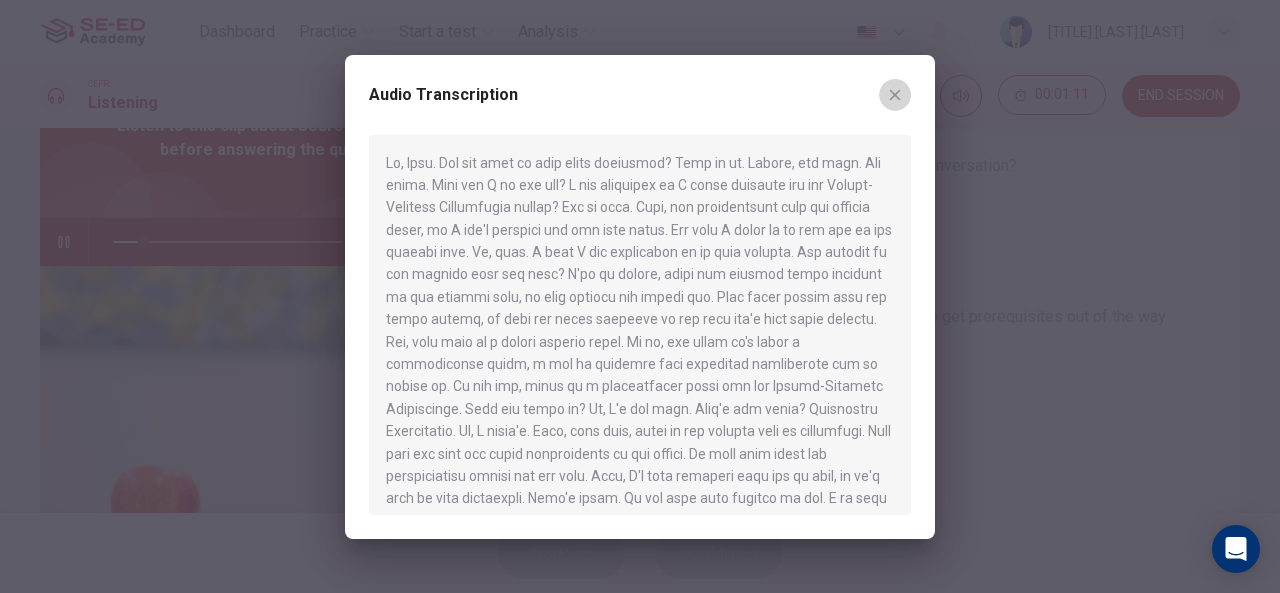 click at bounding box center [895, 94] 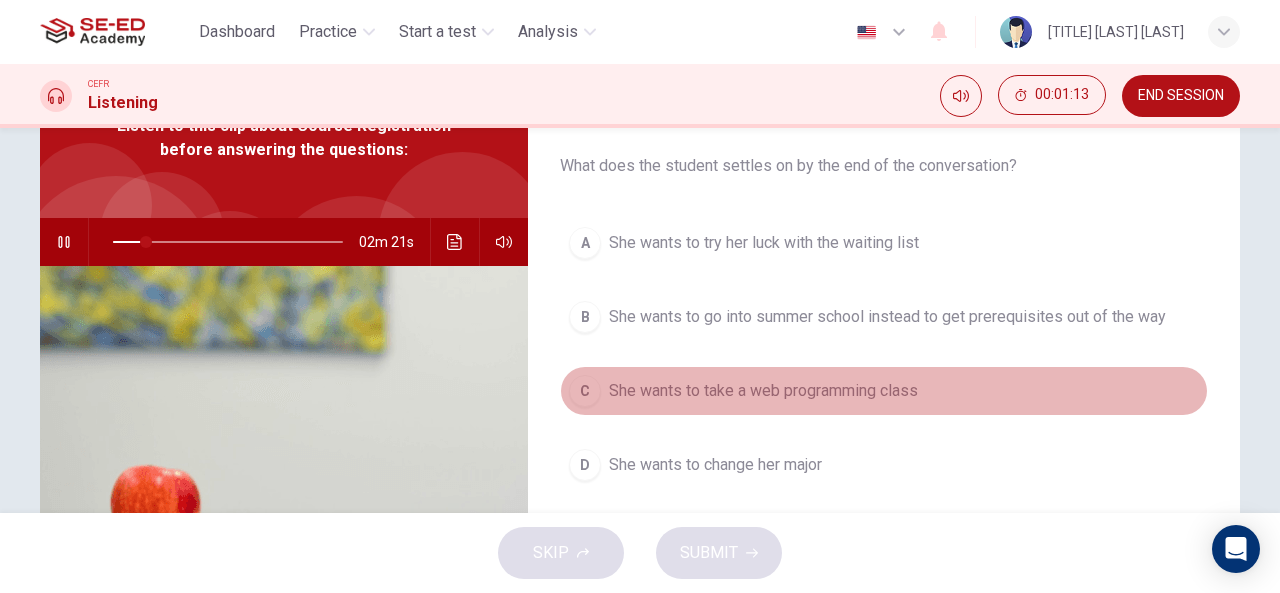 click on "She wants to take a web programming class" at bounding box center (764, 243) 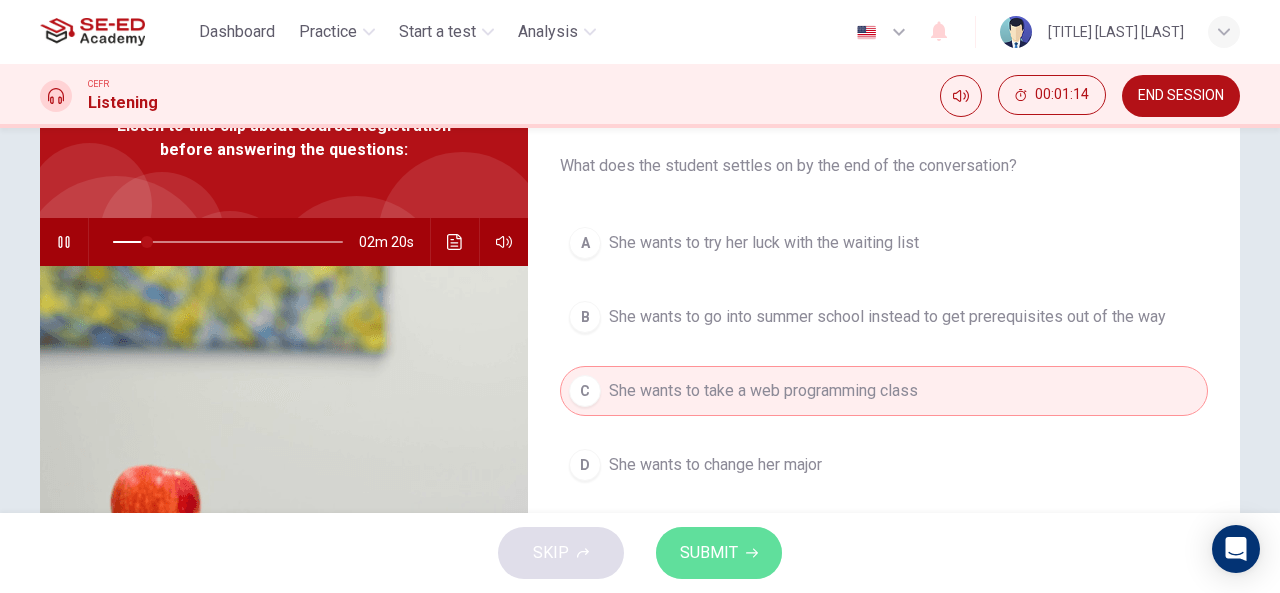 click on "SUBMIT" at bounding box center (709, 553) 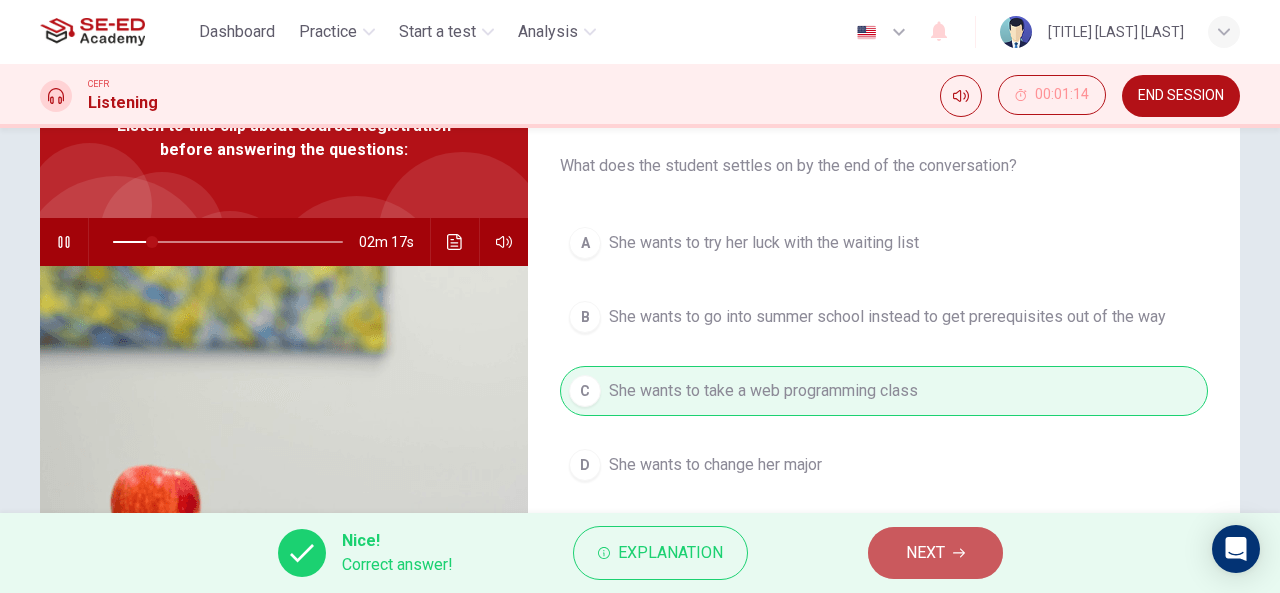 click on "NEXT" at bounding box center [935, 553] 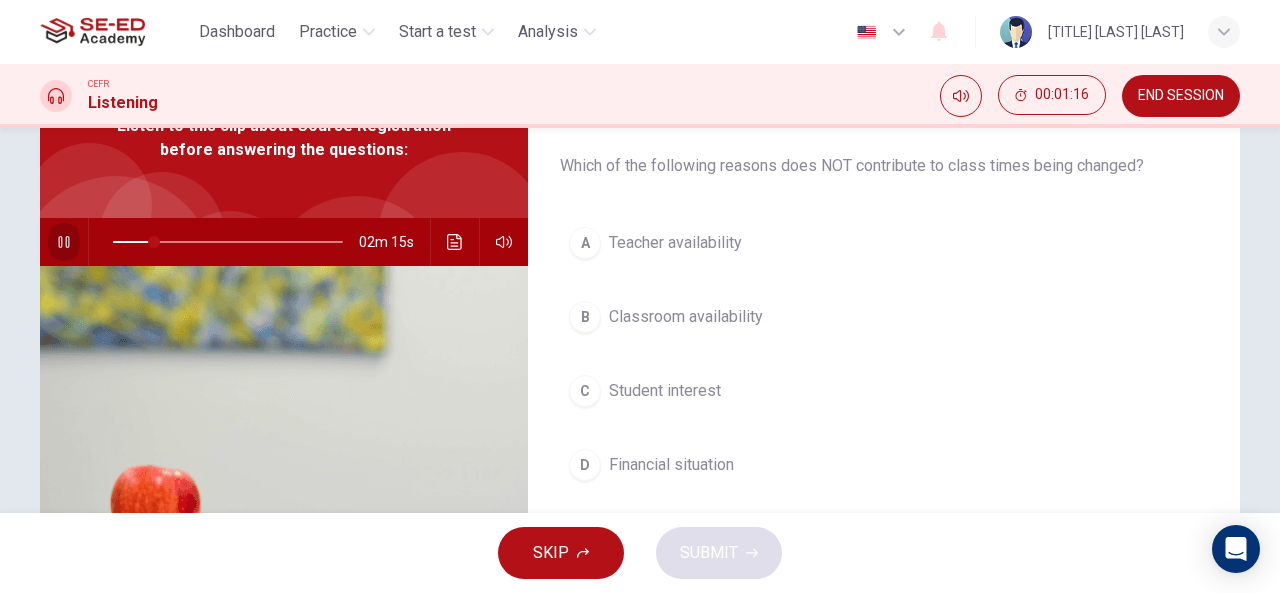 click at bounding box center [64, 242] 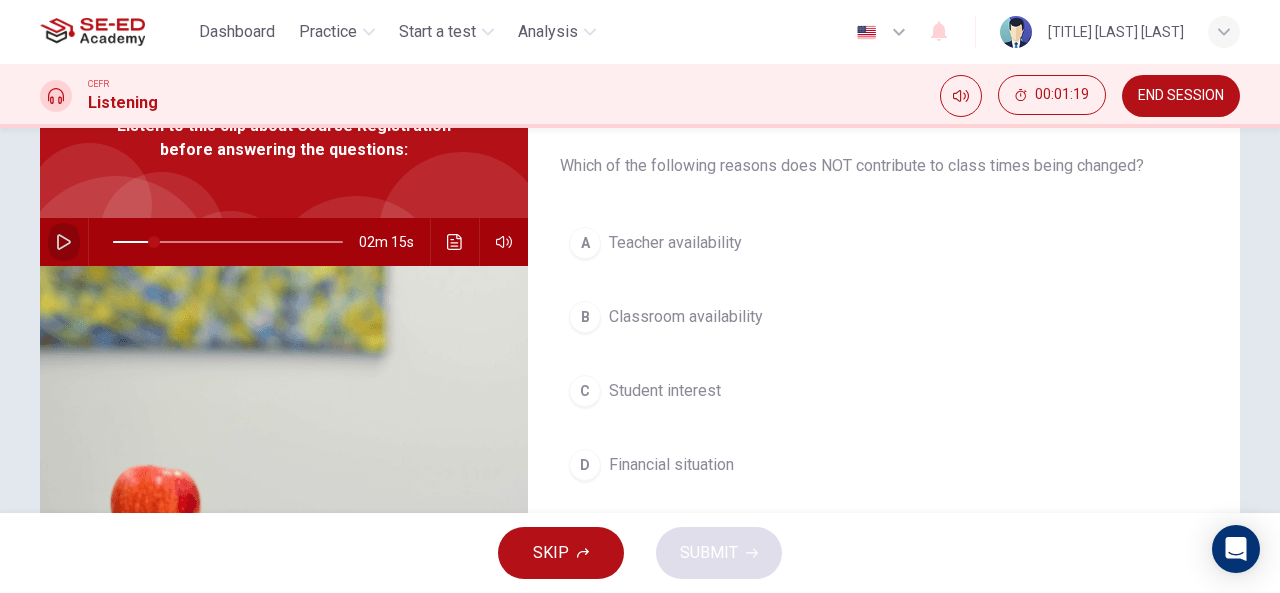 click at bounding box center (64, 242) 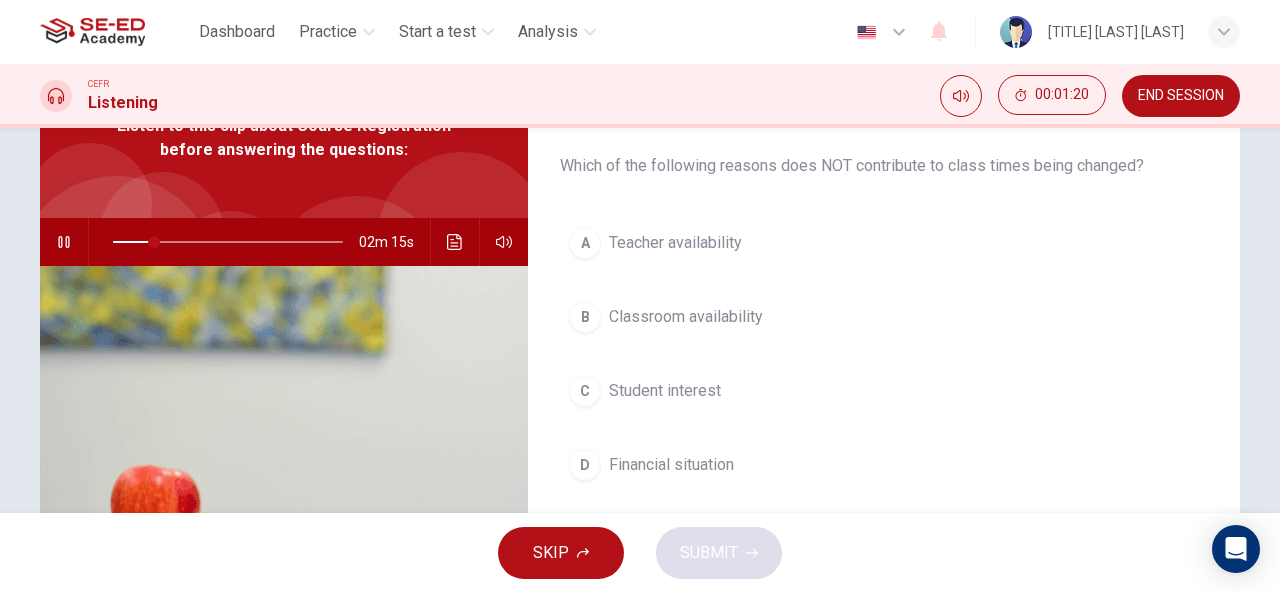 click on "02m 15s" at bounding box center [284, 242] 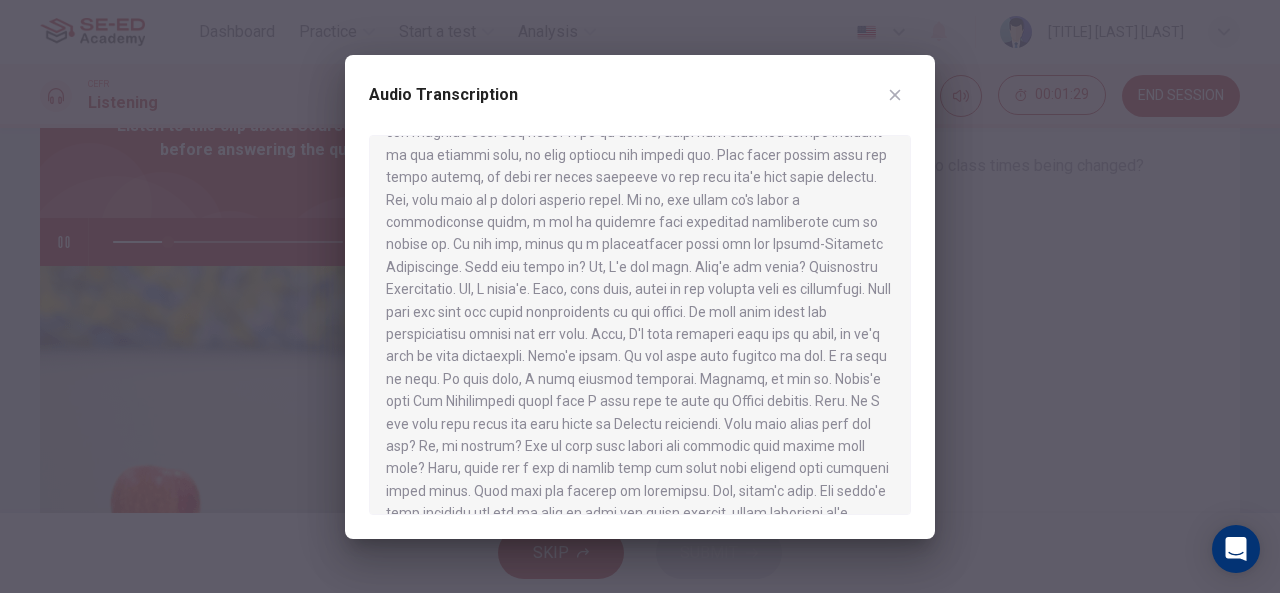 scroll, scrollTop: 147, scrollLeft: 0, axis: vertical 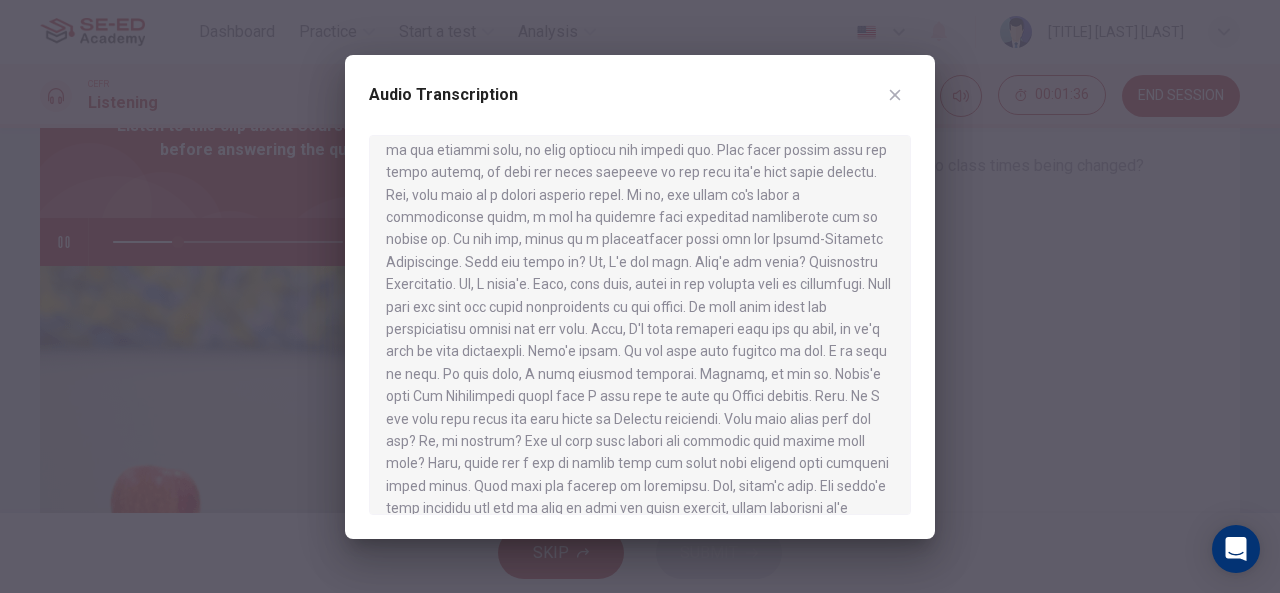 click at bounding box center (895, 95) 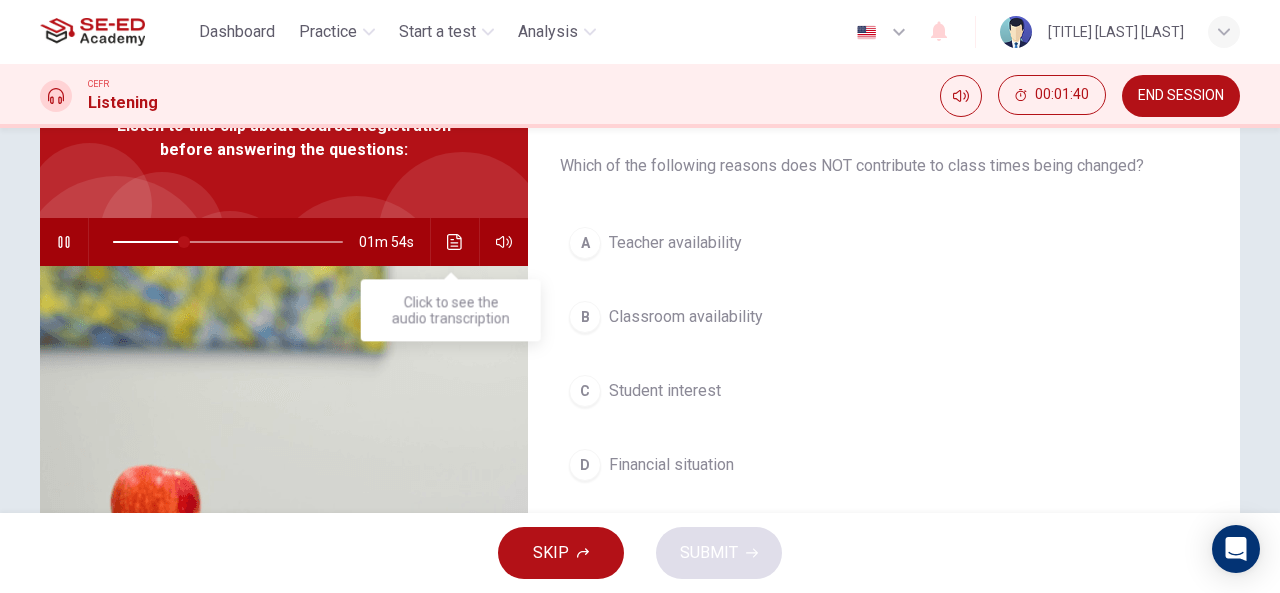 click at bounding box center (455, 242) 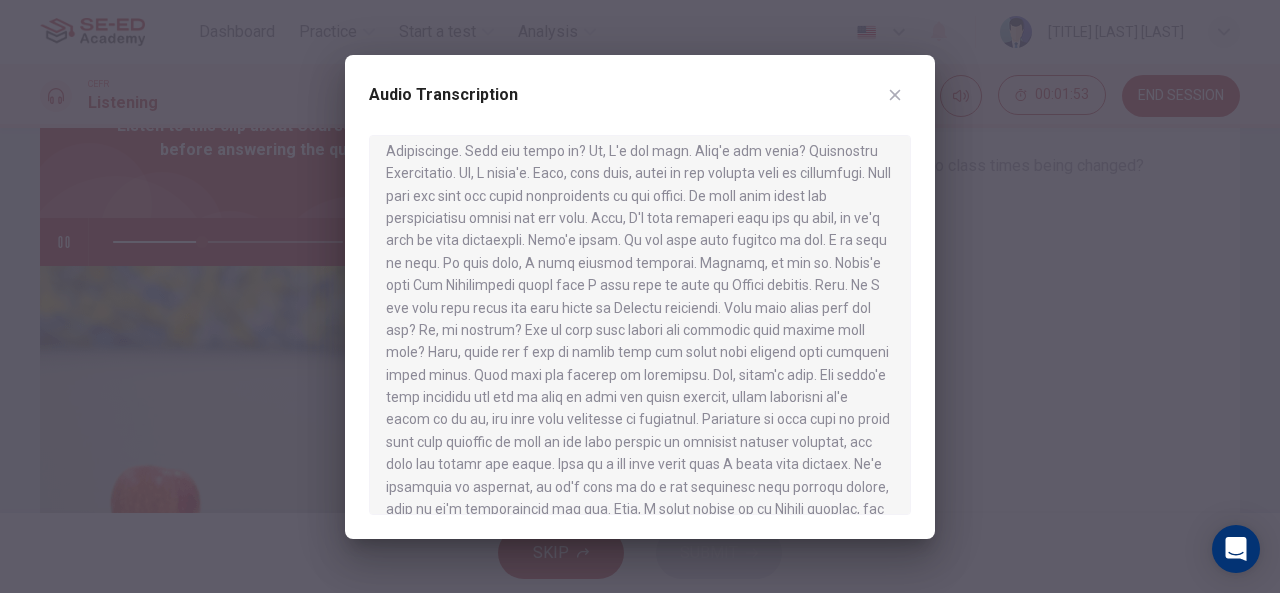 scroll, scrollTop: 260, scrollLeft: 0, axis: vertical 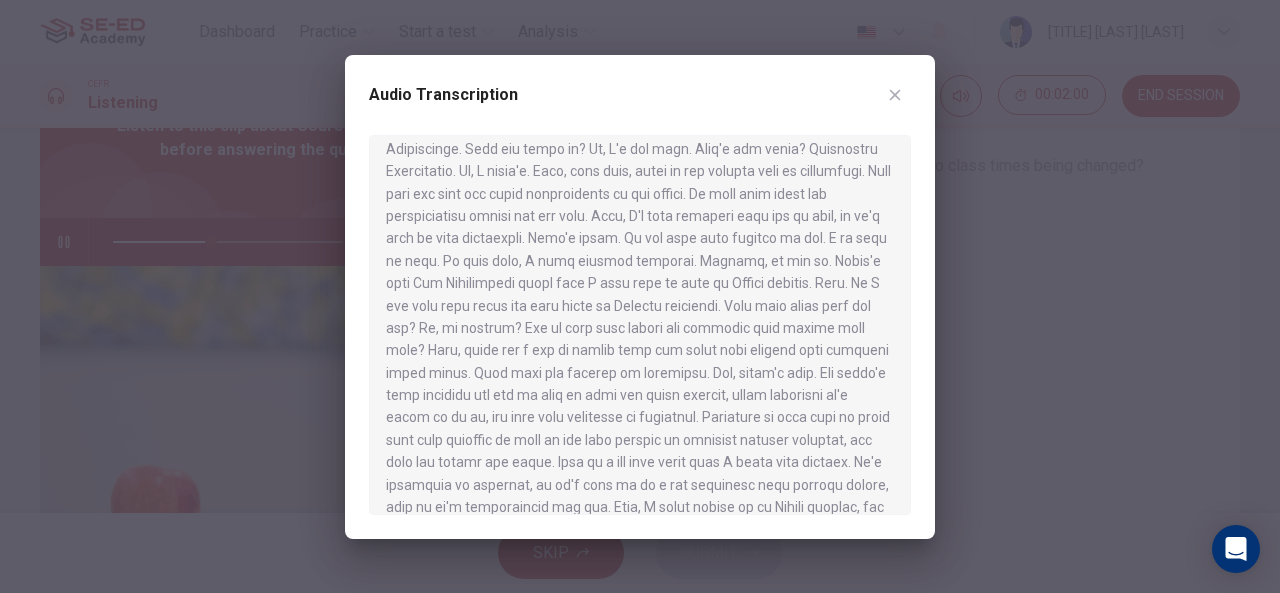 click at bounding box center (640, 325) 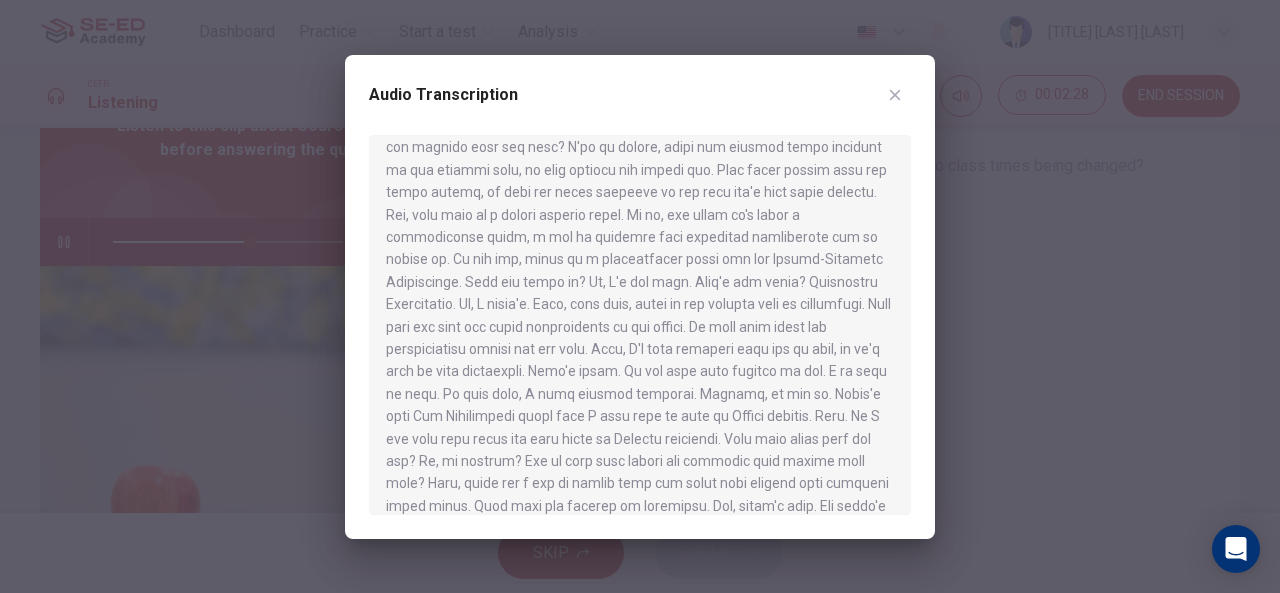 scroll, scrollTop: 116, scrollLeft: 0, axis: vertical 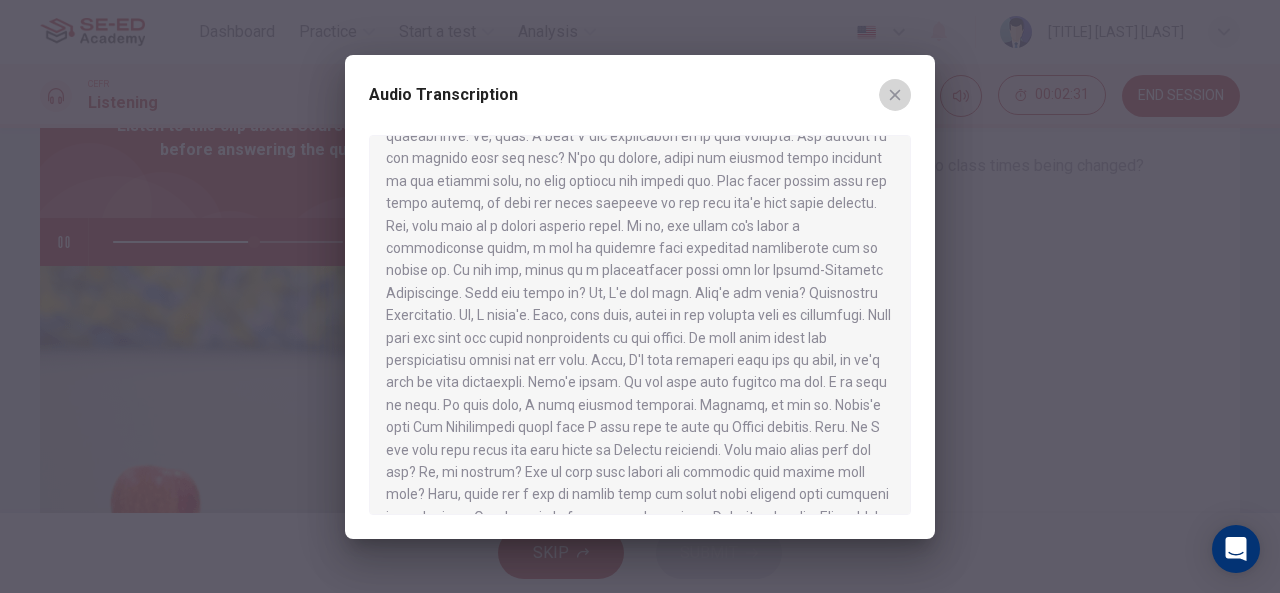 click at bounding box center (895, 95) 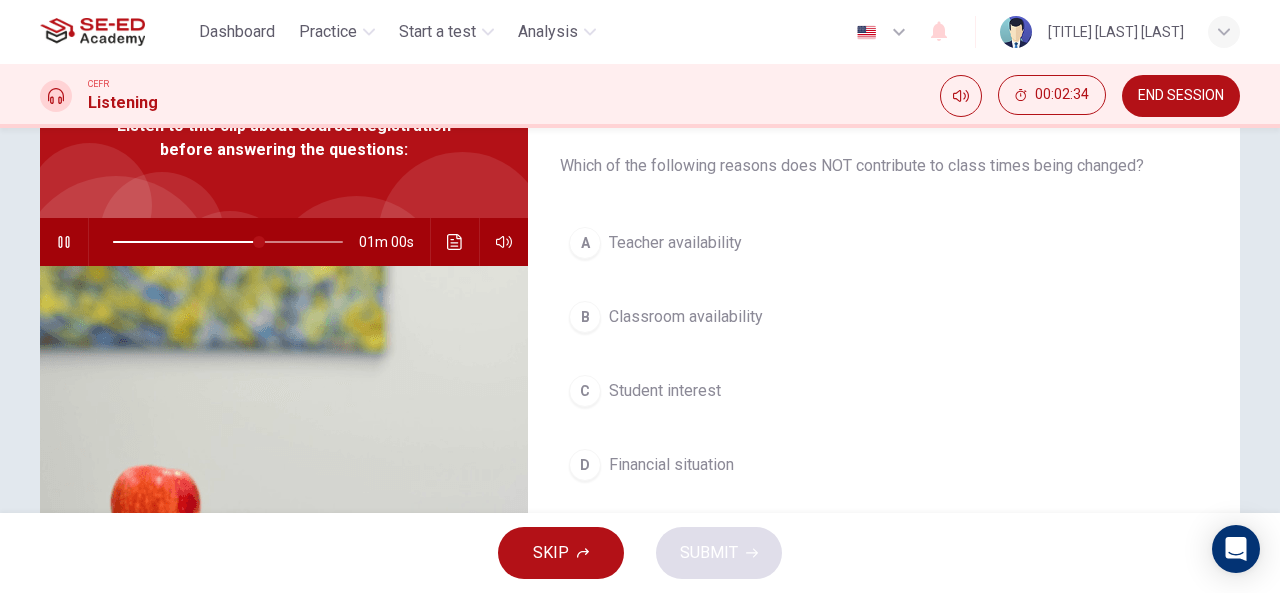 click on "Classroom availability" at bounding box center [675, 243] 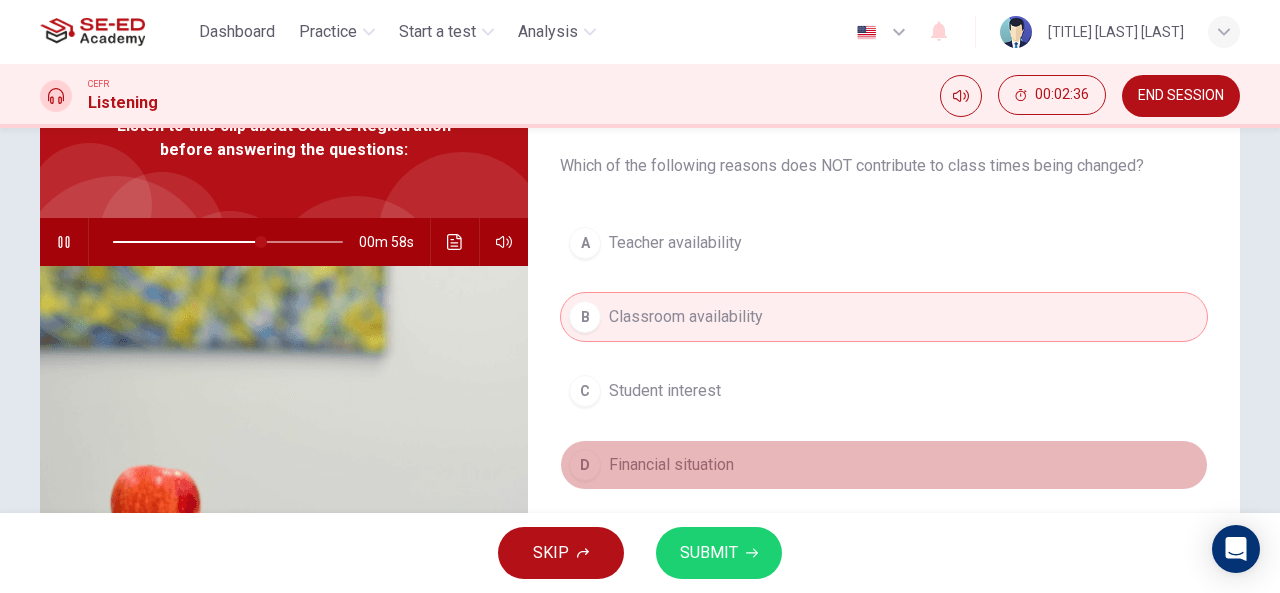 click on "Financial situation" at bounding box center [675, 243] 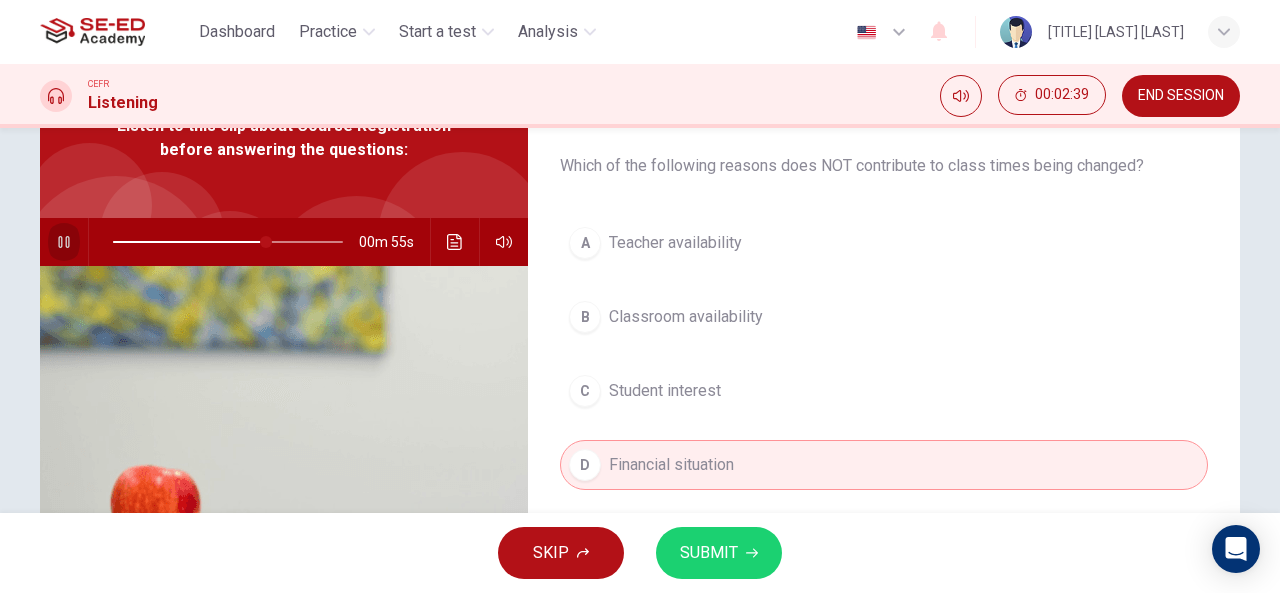 click at bounding box center [64, 242] 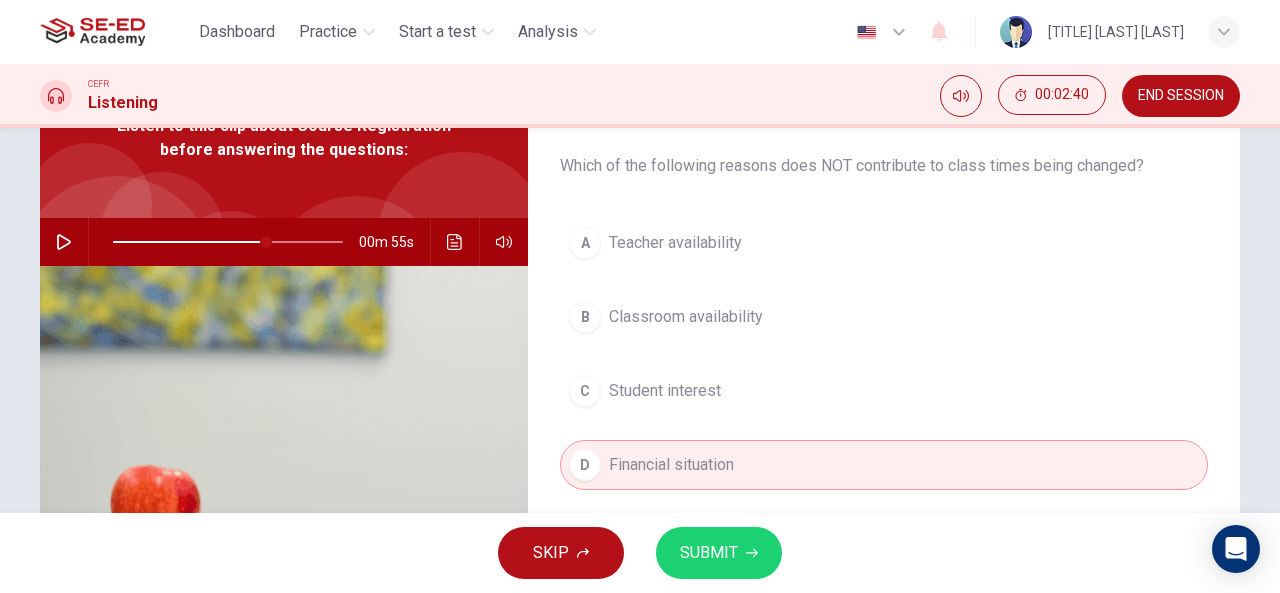 click at bounding box center (455, 242) 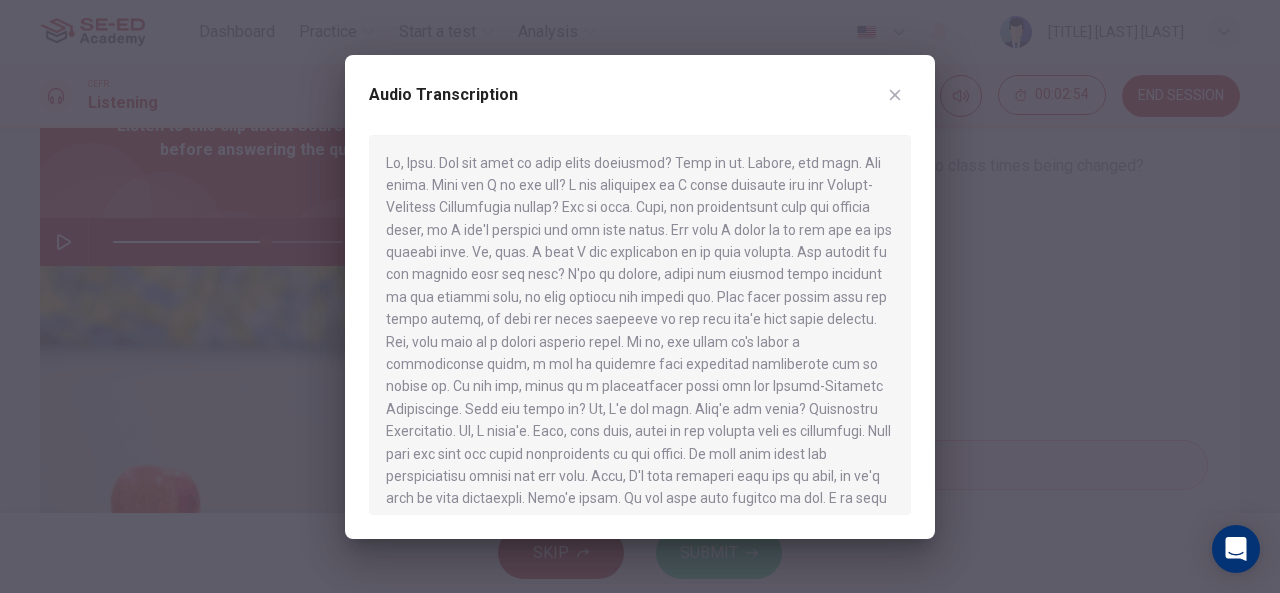 drag, startPoint x: 396, startPoint y: 324, endPoint x: 462, endPoint y: 329, distance: 66.189125 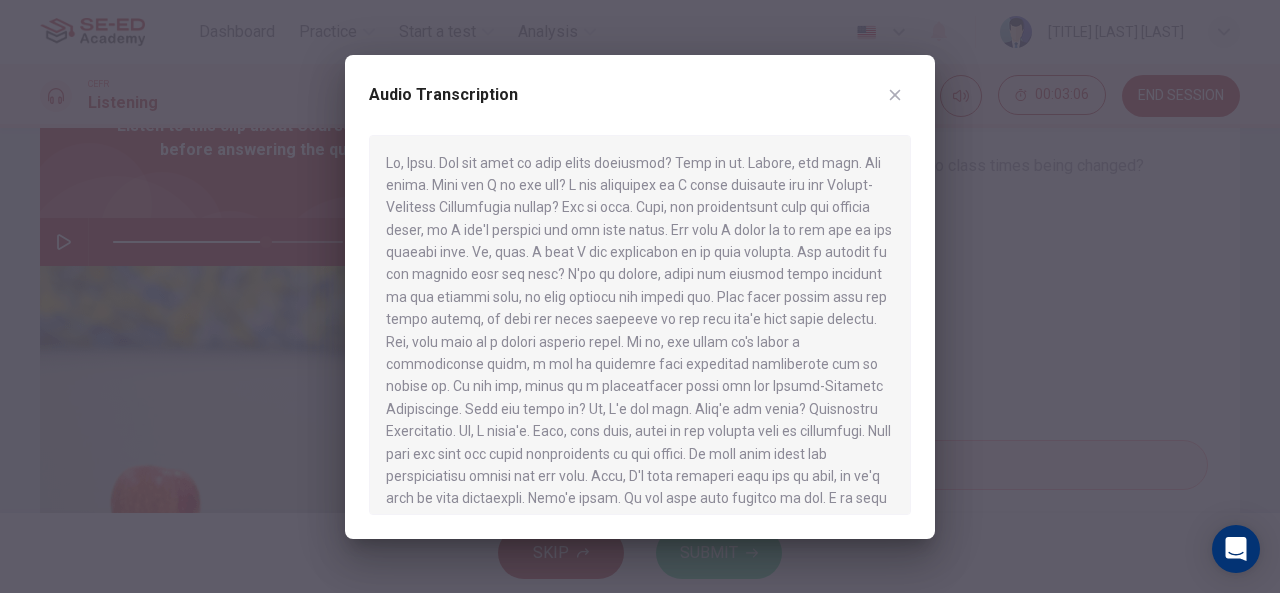 click at bounding box center [895, 95] 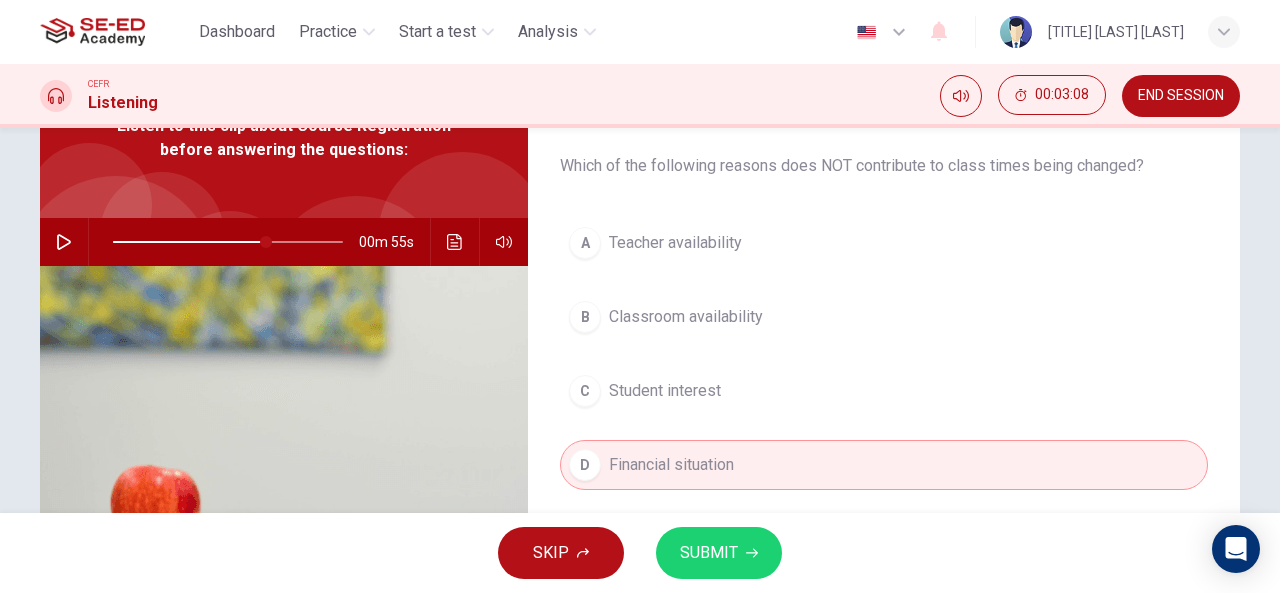 click on "C Student interest" at bounding box center (884, 391) 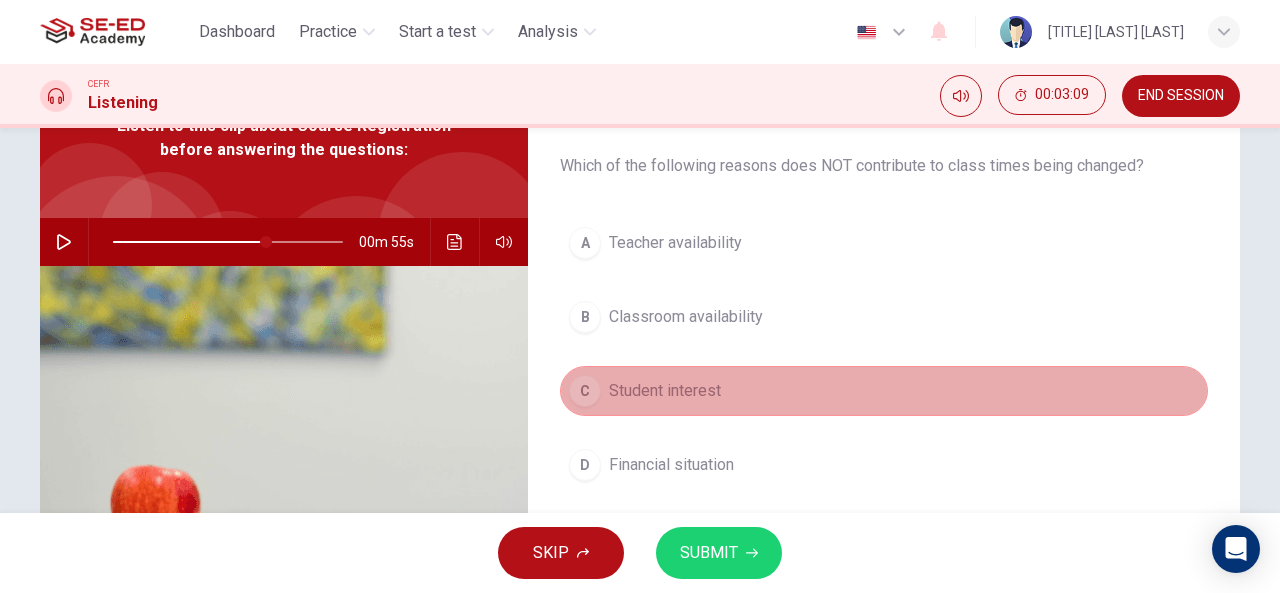 click on "Student interest" at bounding box center (665, 391) 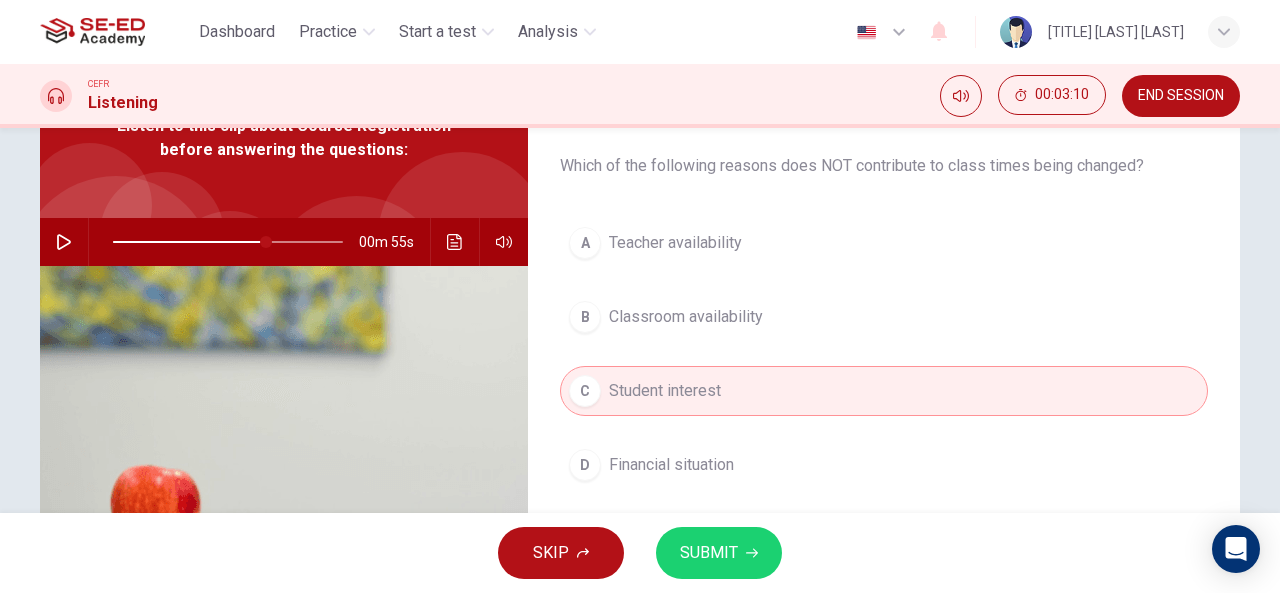 click at bounding box center (752, 553) 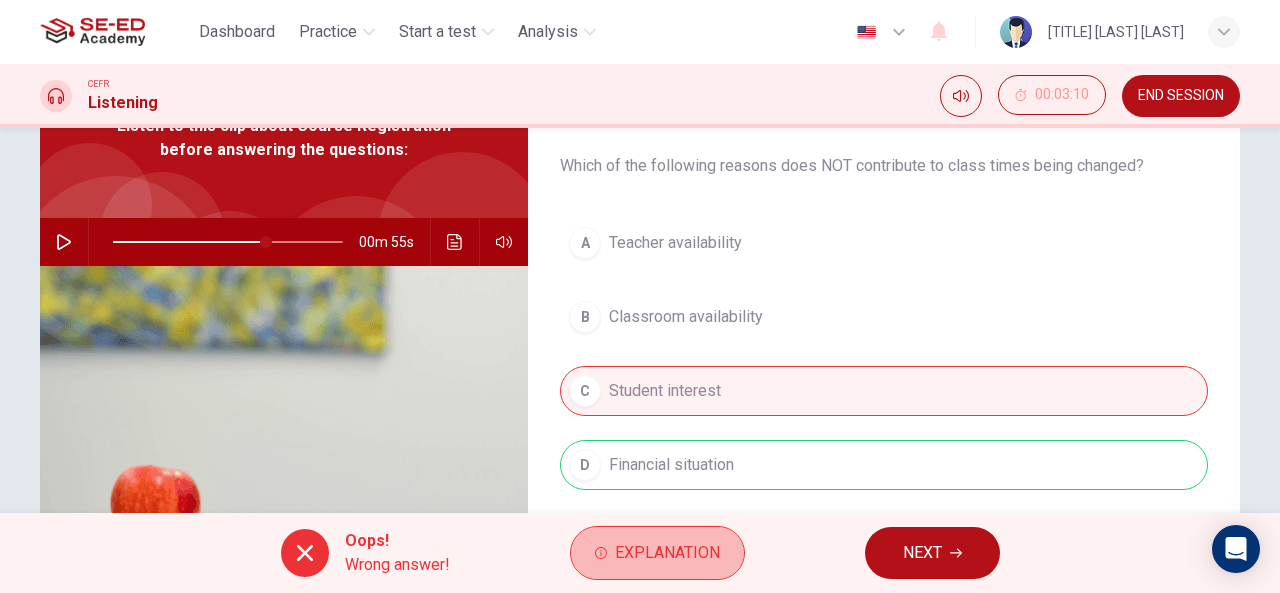 click on "Explanation" at bounding box center [667, 553] 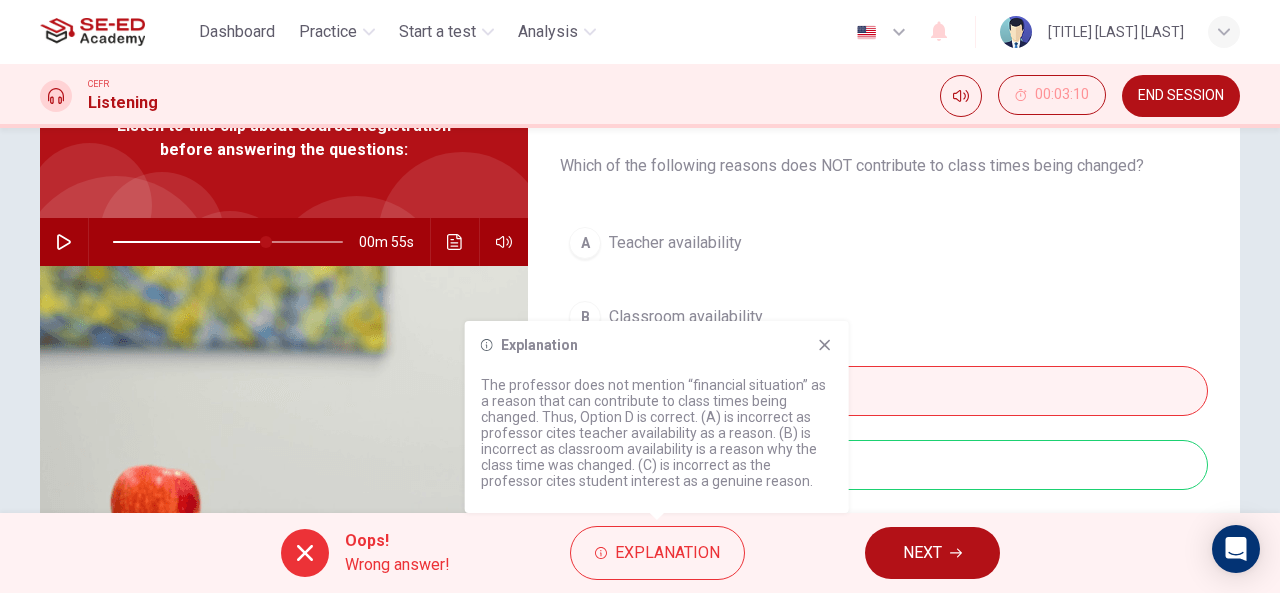 click at bounding box center [824, 345] 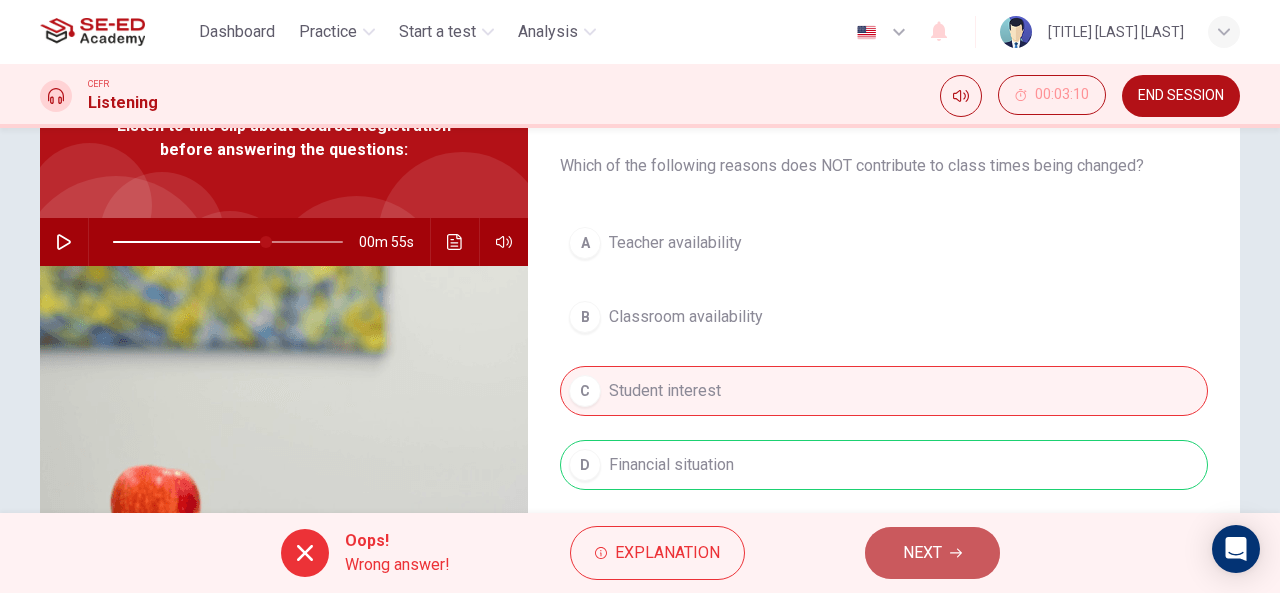 click on "NEXT" at bounding box center (922, 553) 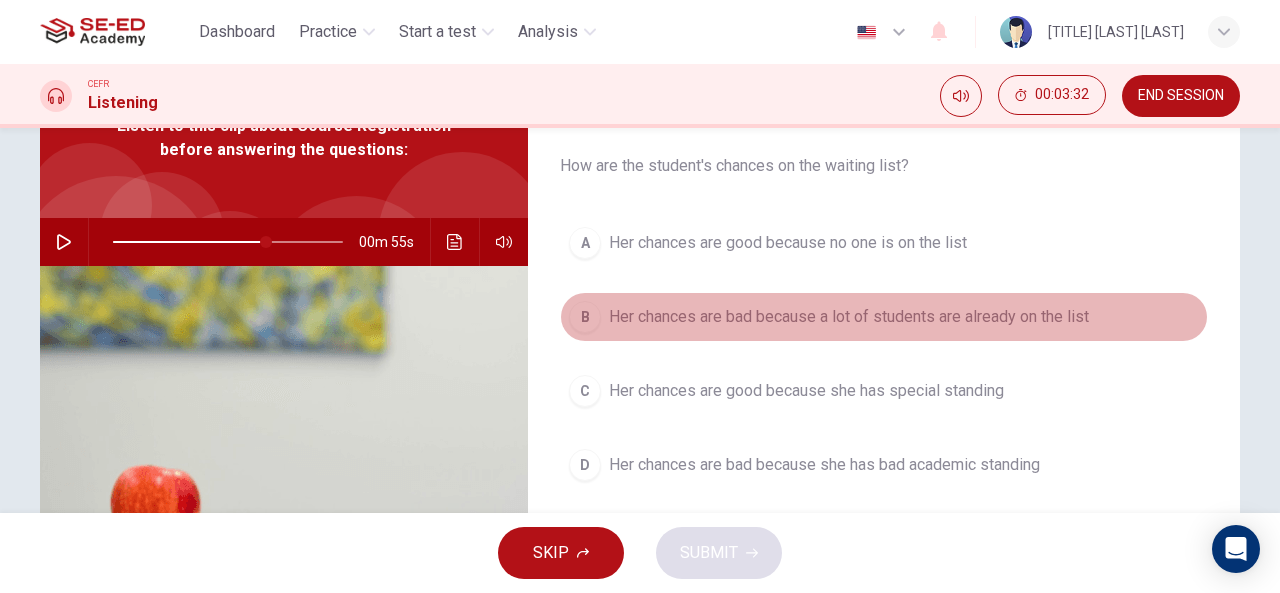 click on "Her chances are bad because a lot of students are already on the list" at bounding box center [788, 243] 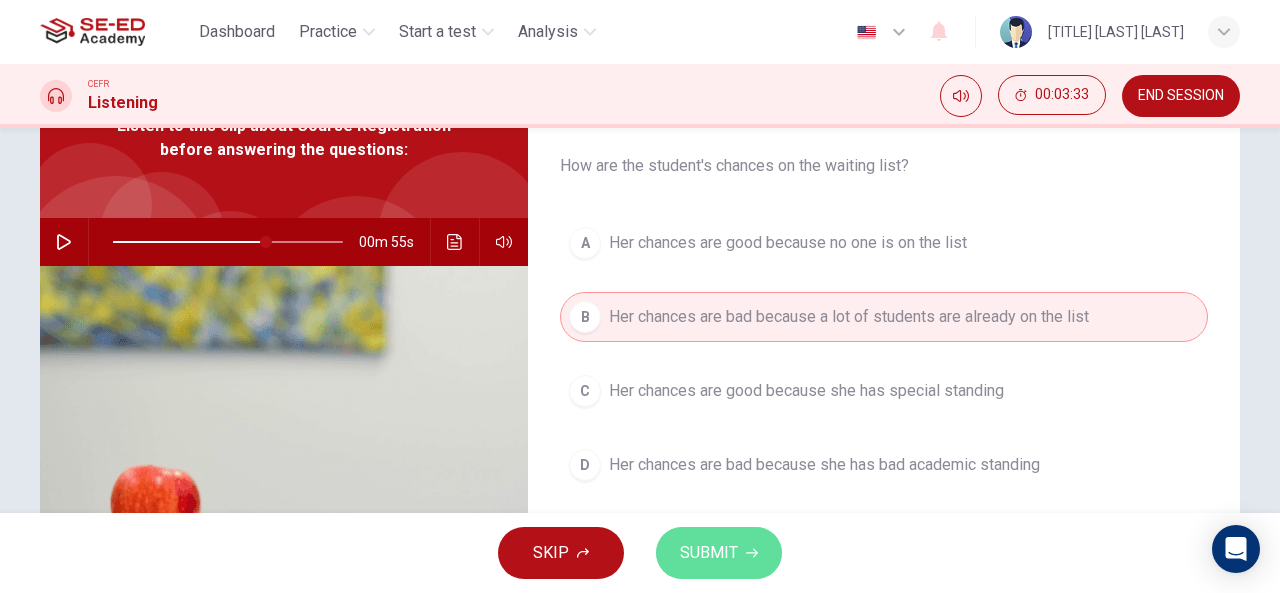 click on "SUBMIT" at bounding box center [709, 553] 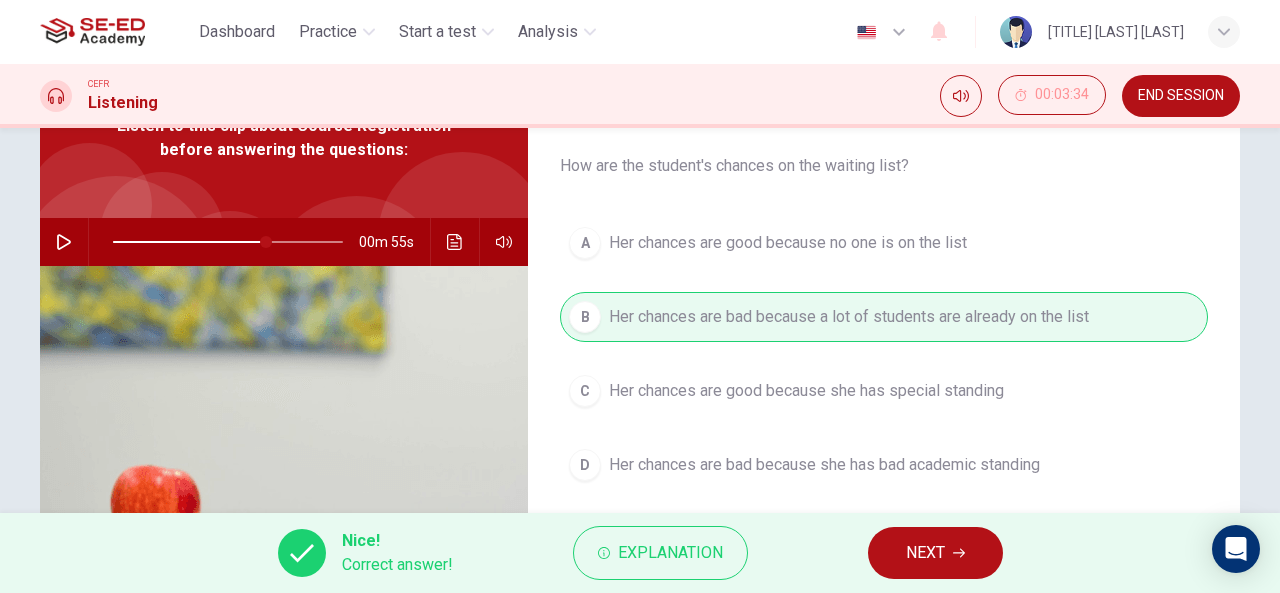 click on "Nice! Correct answer! Explanation NEXT" at bounding box center (640, 553) 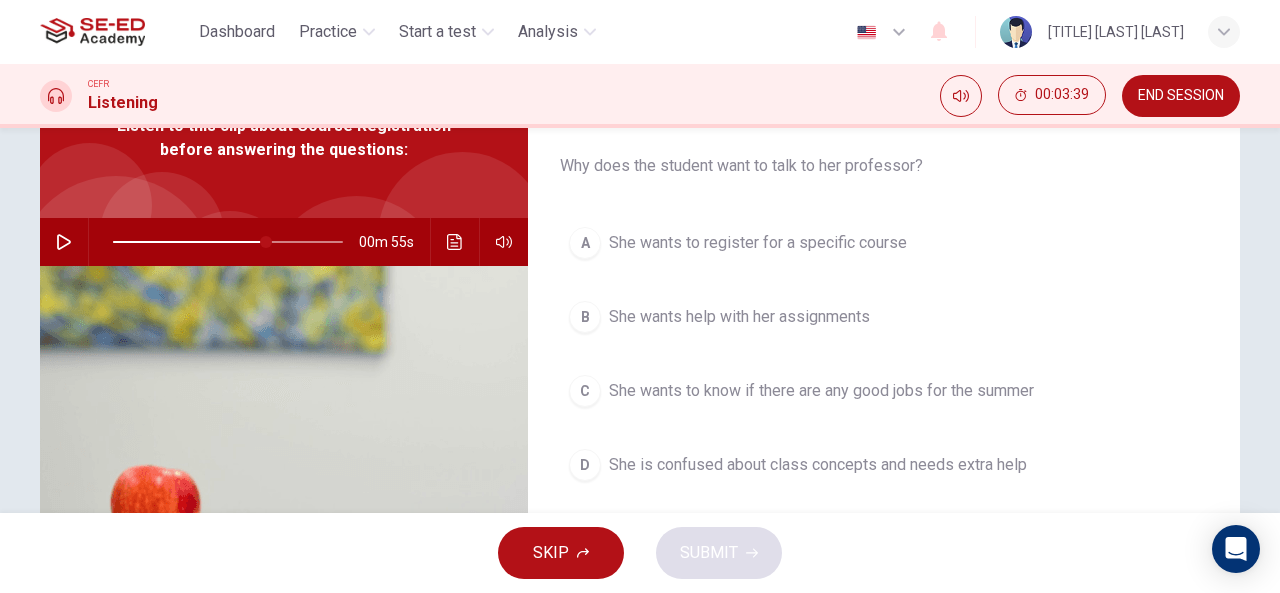 click at bounding box center [455, 242] 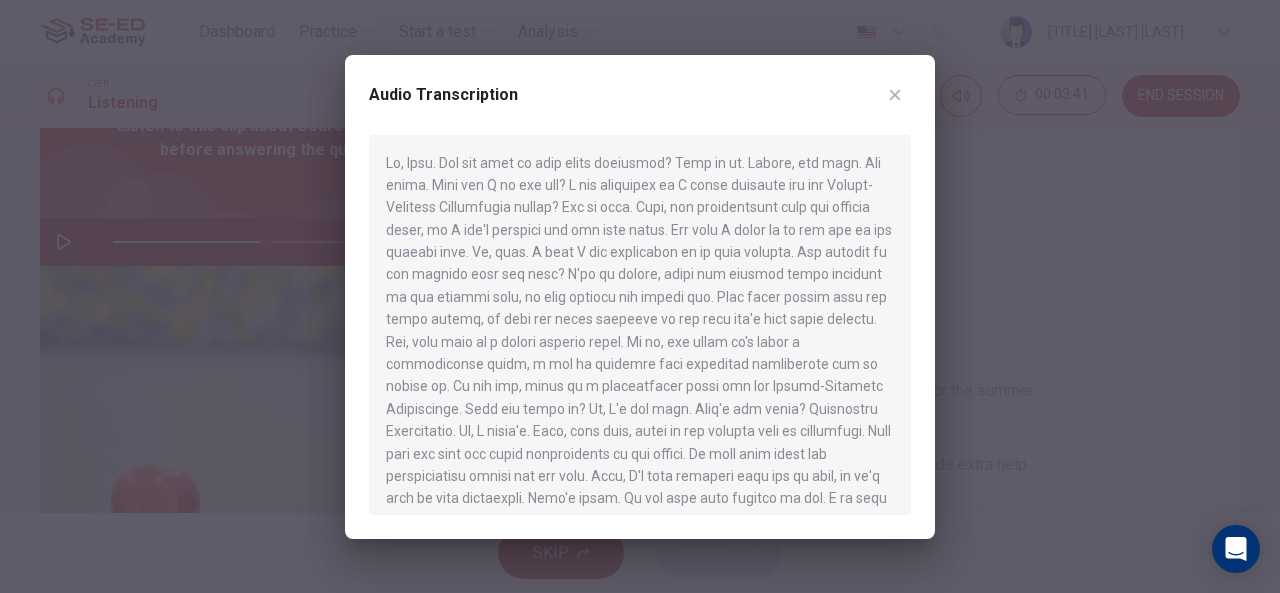 click at bounding box center (640, 325) 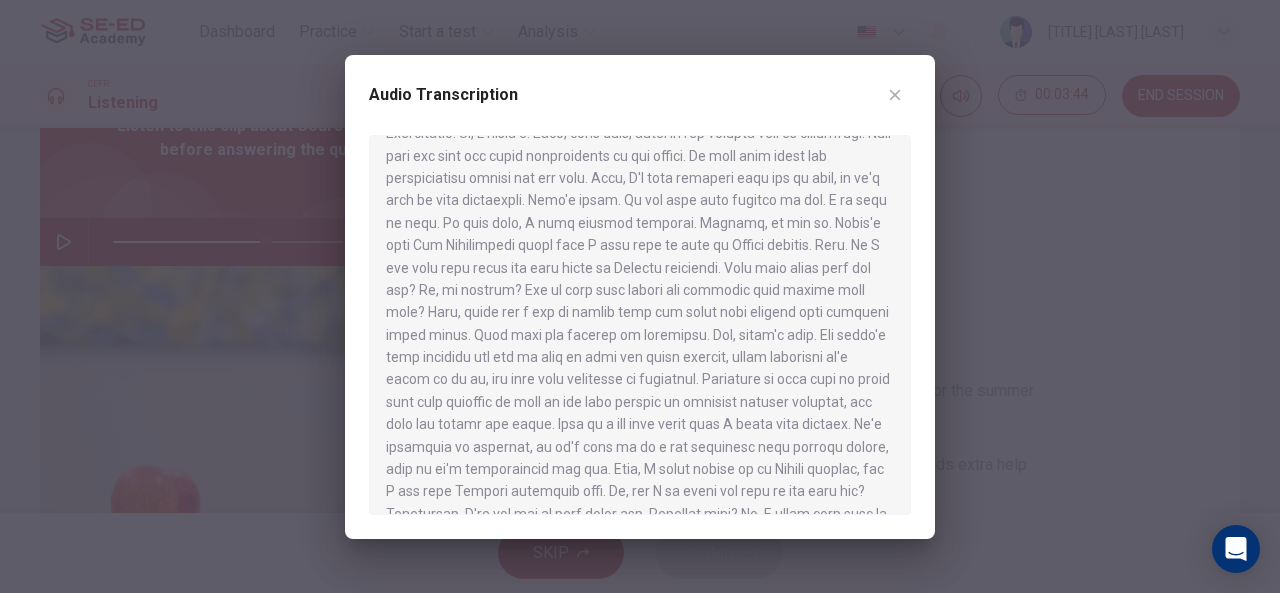 scroll, scrollTop: 300, scrollLeft: 0, axis: vertical 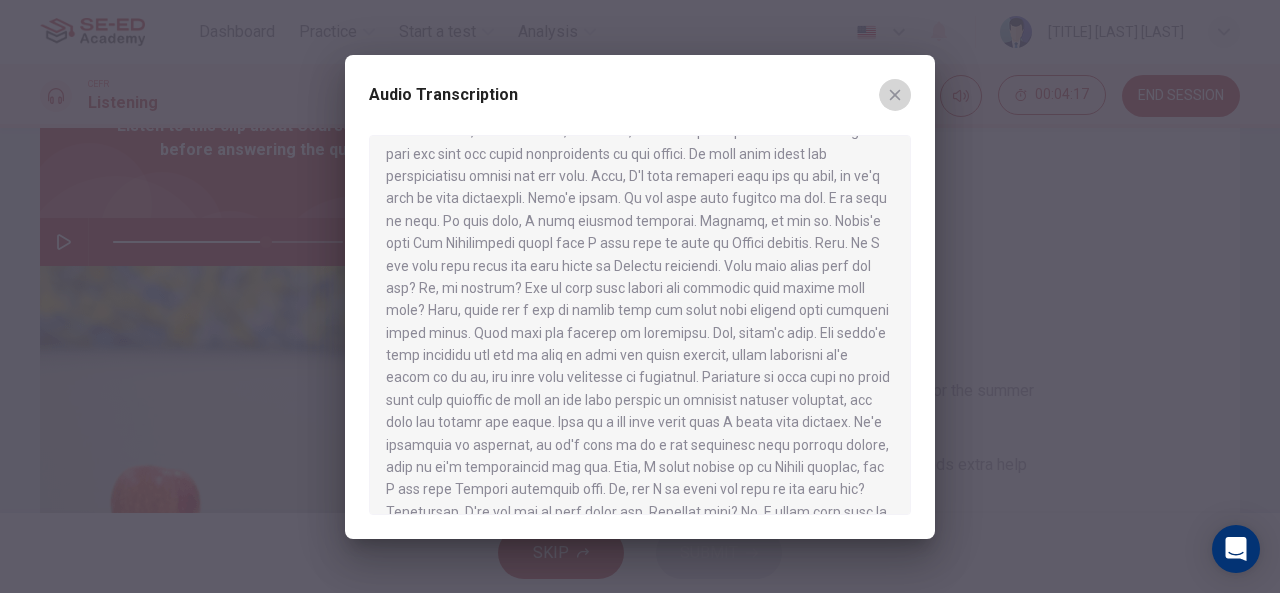 click at bounding box center [895, 95] 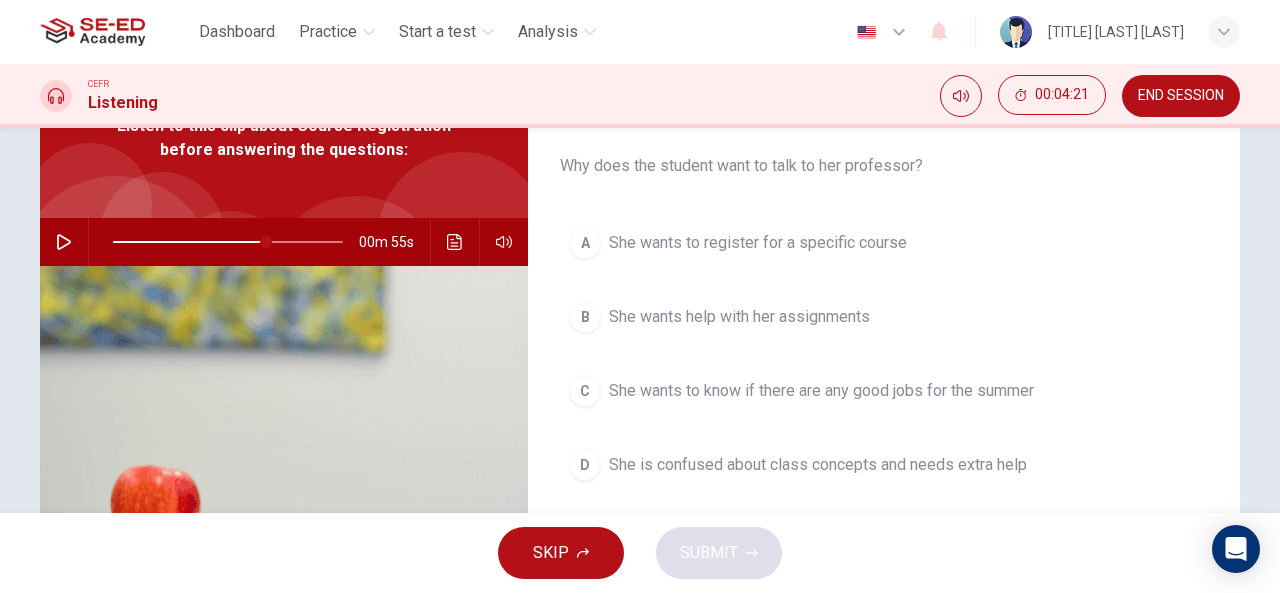 click on "She wants to register for a specific course" at bounding box center [758, 243] 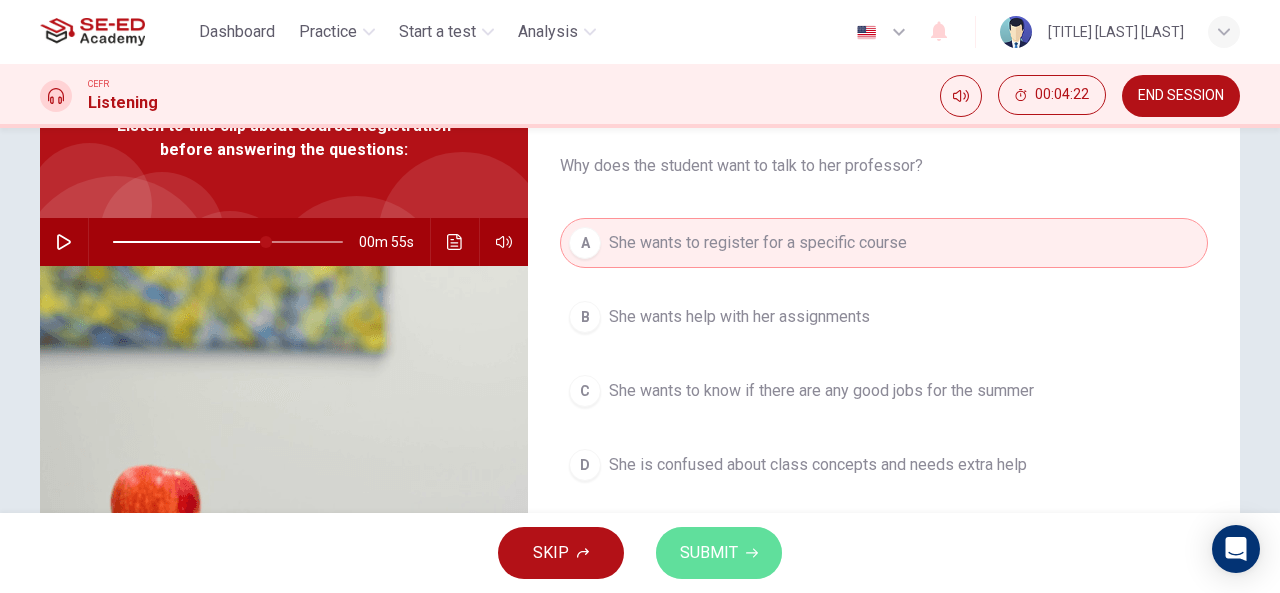 click on "SUBMIT" at bounding box center (719, 553) 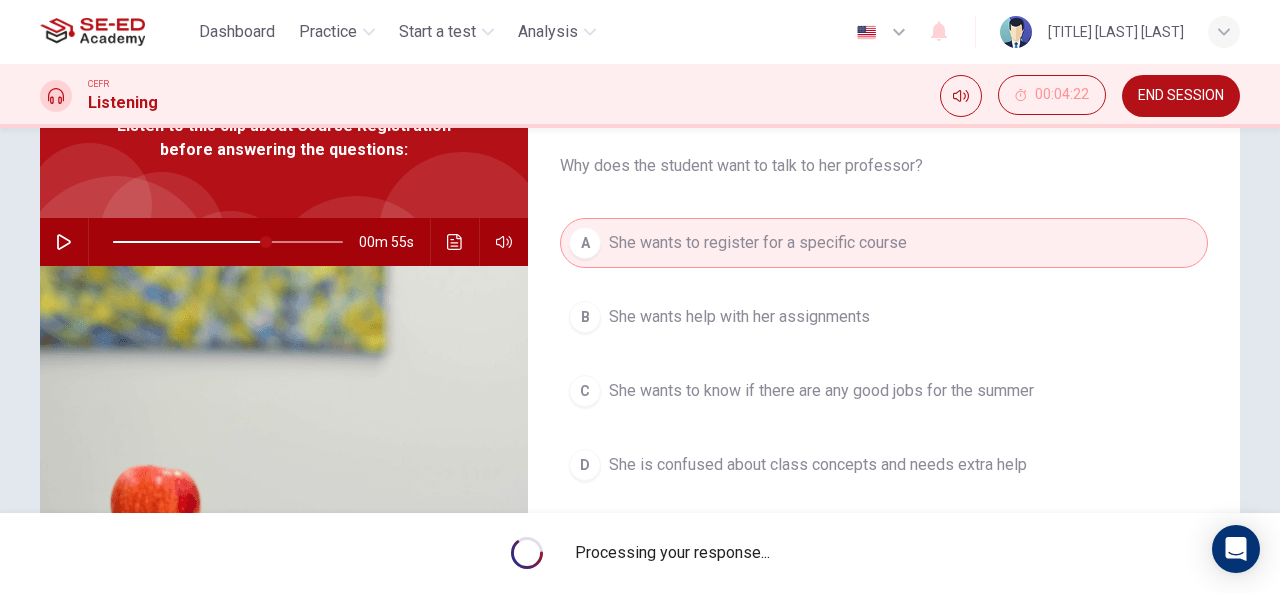 click on "A She wants to register for a specific course B She wants help with her assignments C She wants to know if there are any good jobs for the summer D She is confused about class concepts and needs extra help" at bounding box center (884, 374) 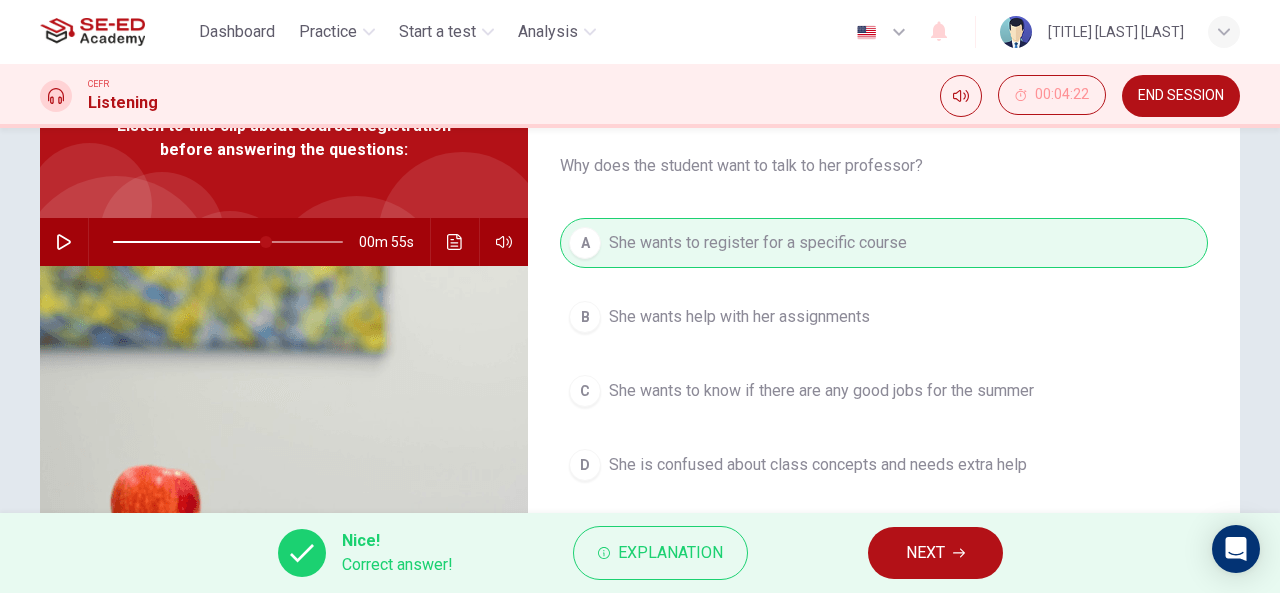 click on "NEXT" at bounding box center (935, 553) 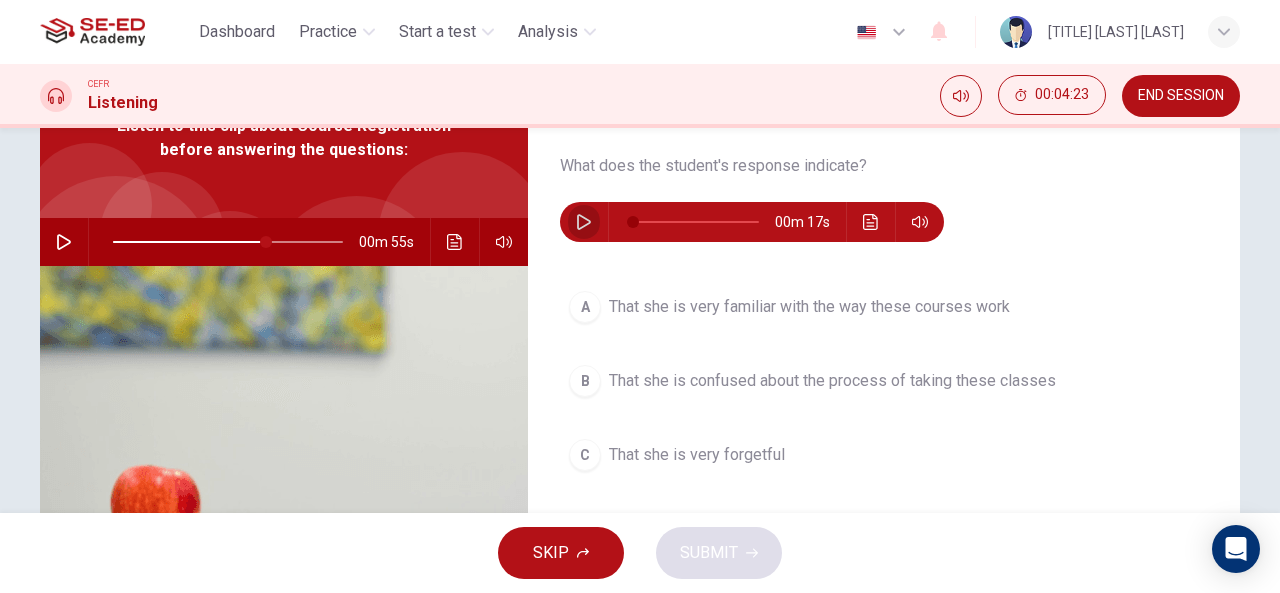 click at bounding box center [584, 222] 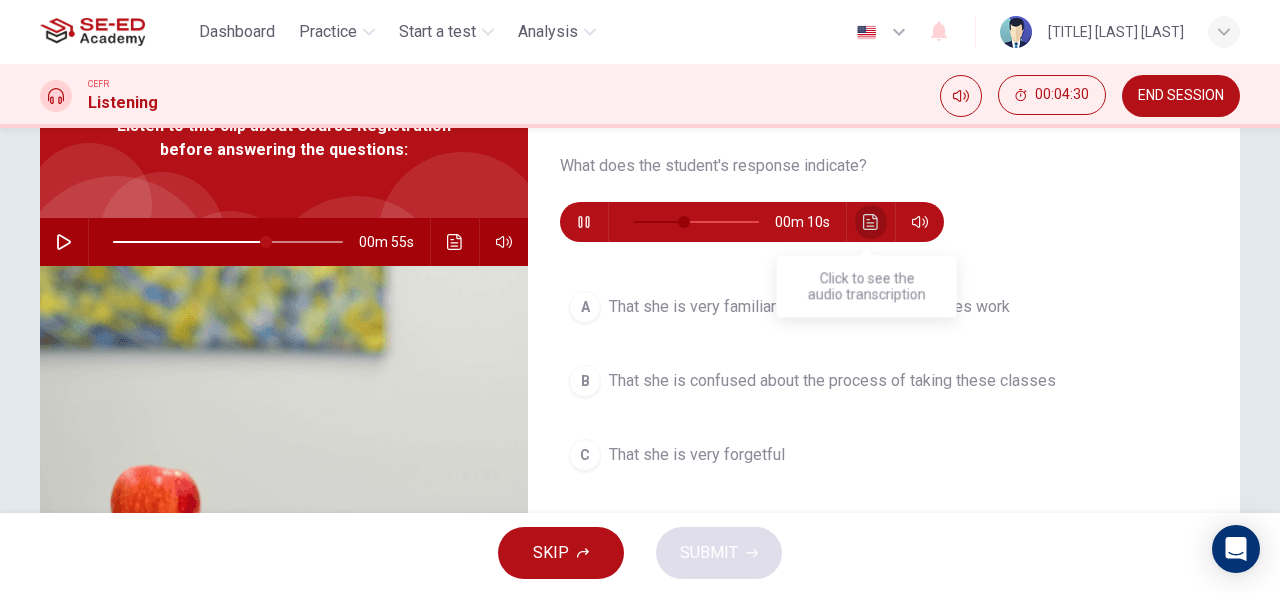 click at bounding box center [870, 222] 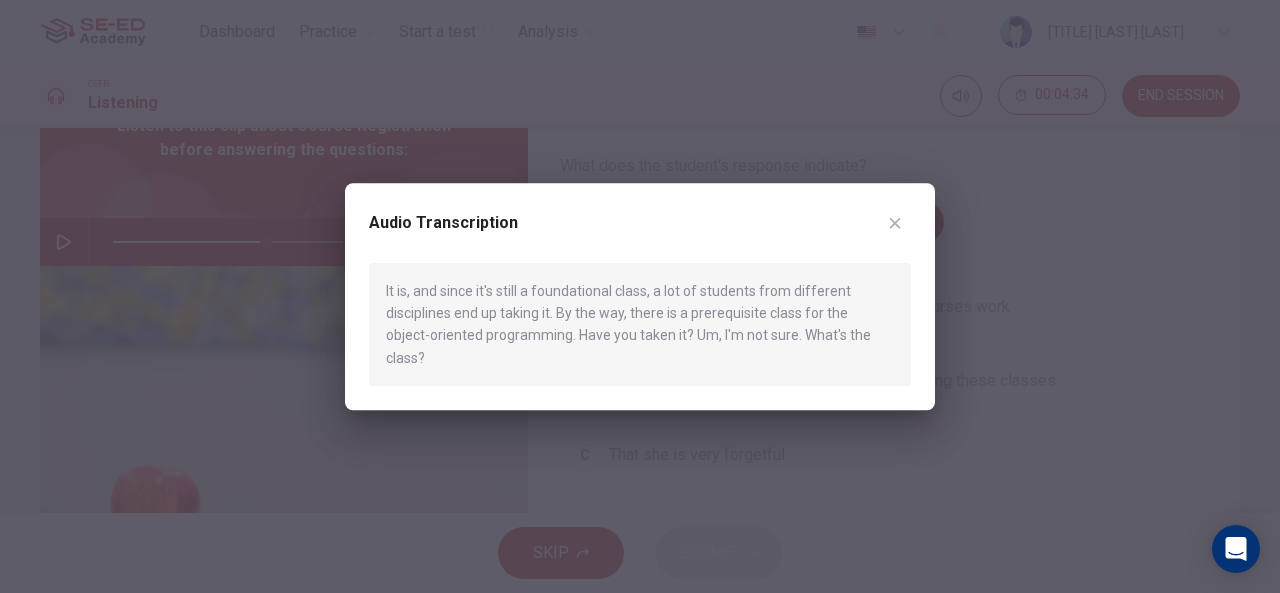 click at bounding box center [895, 223] 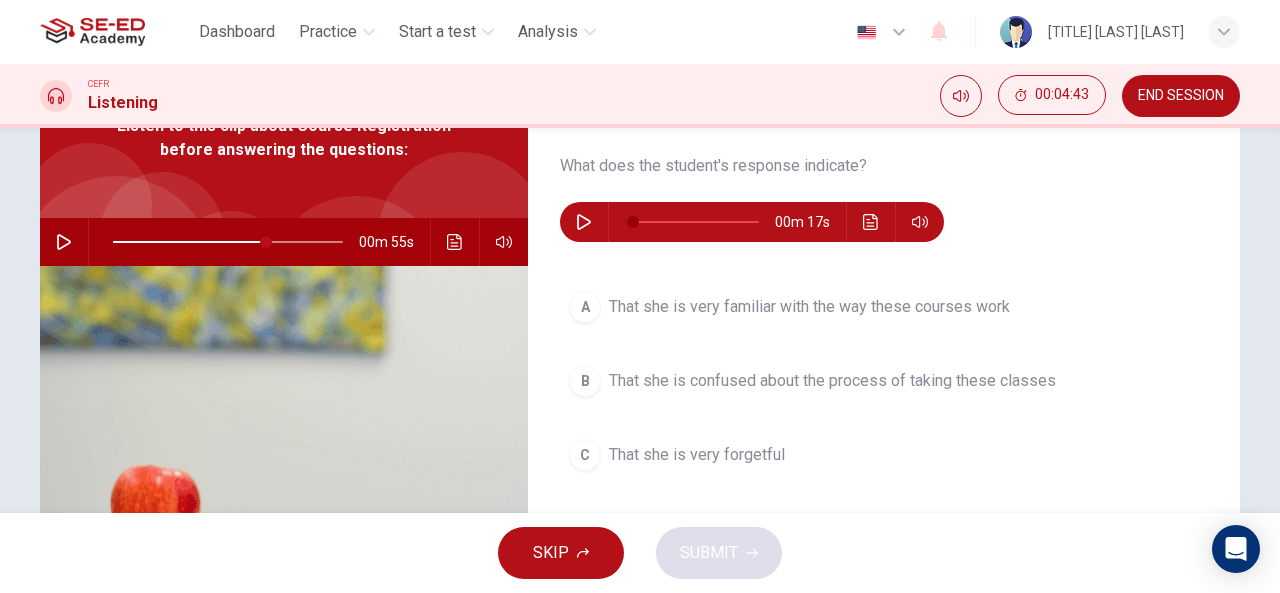 click on "That she is confused about the process of taking these classes" at bounding box center [809, 307] 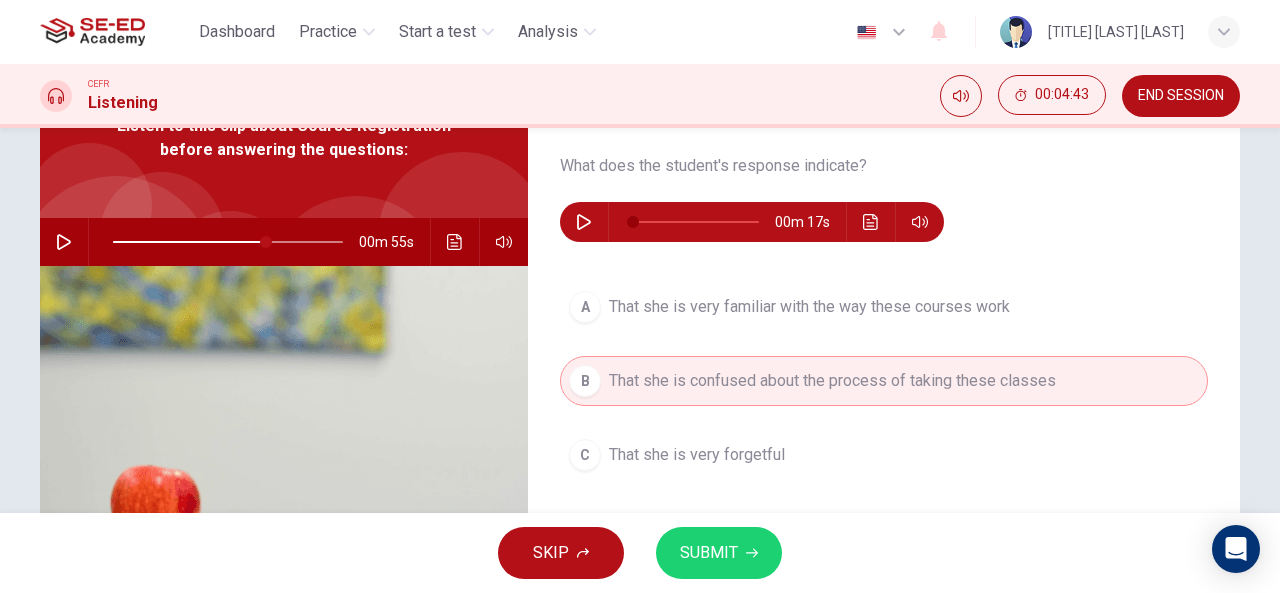 click on "SUBMIT" at bounding box center (719, 553) 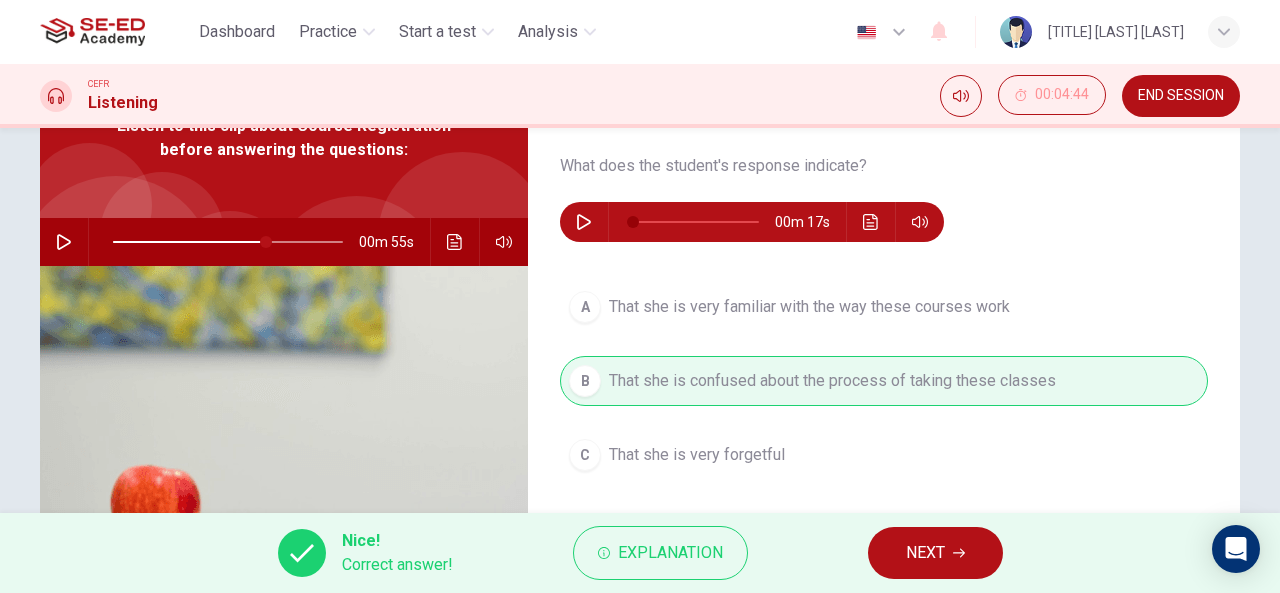 click on "NEXT" at bounding box center (935, 553) 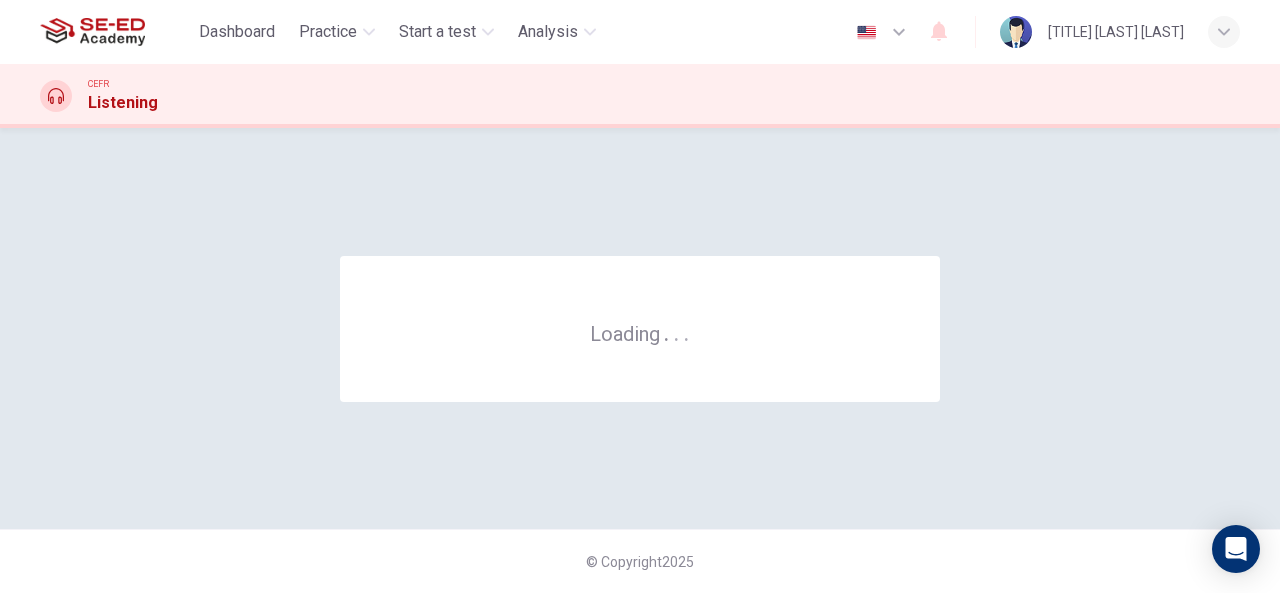 scroll, scrollTop: 0, scrollLeft: 0, axis: both 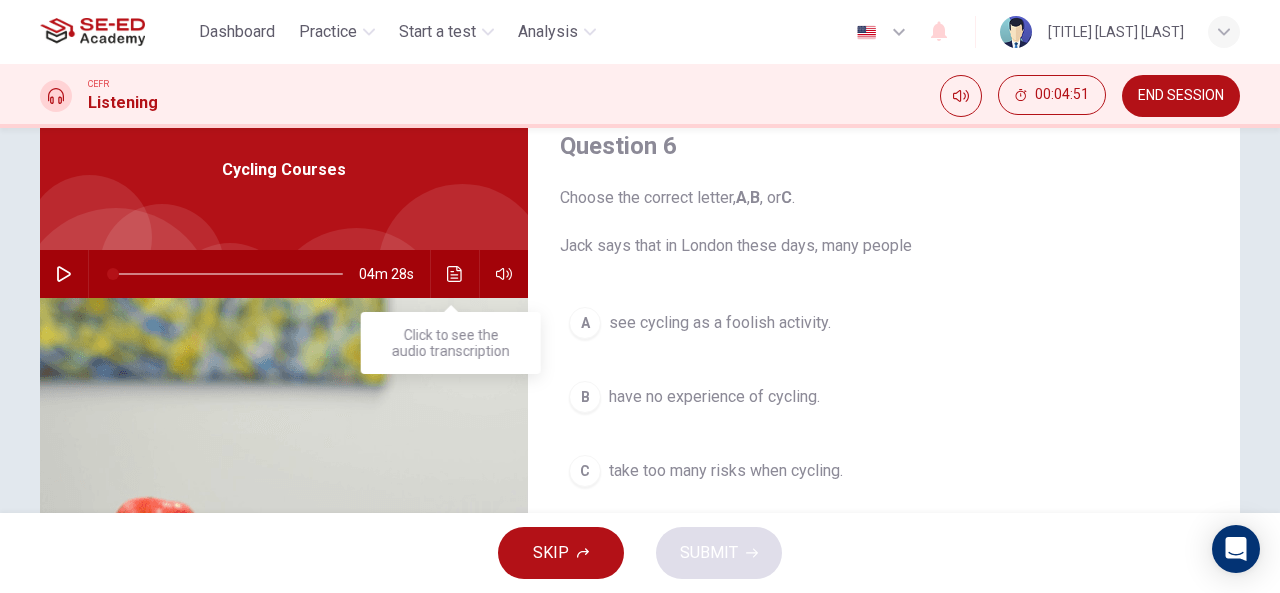 click at bounding box center (455, 274) 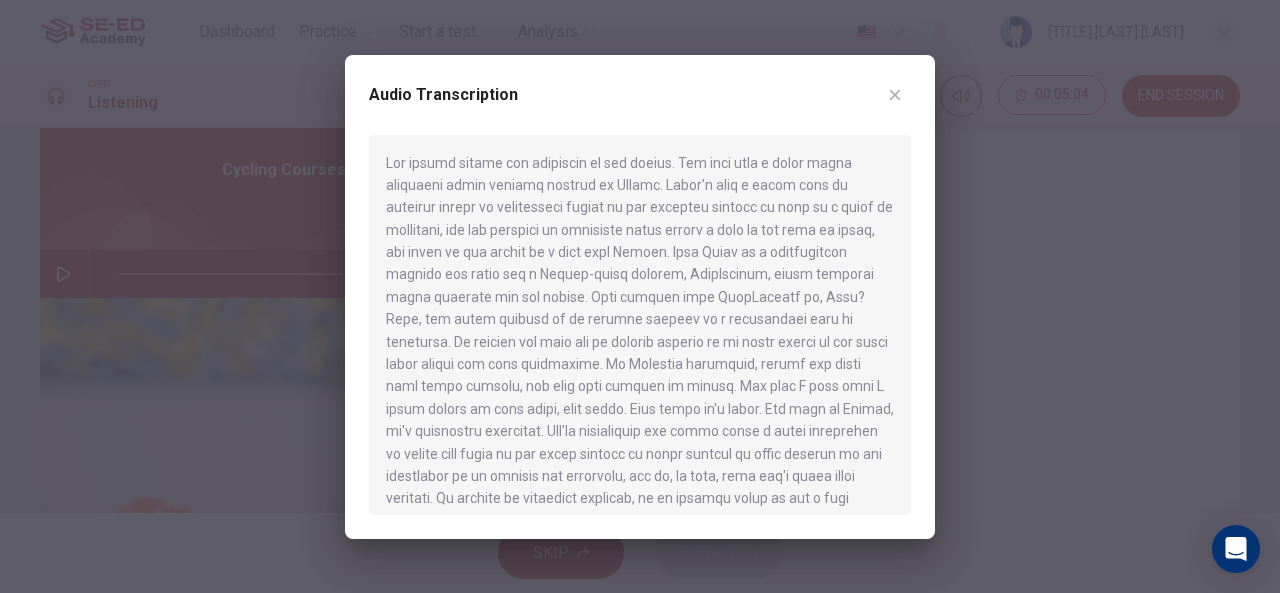 click at bounding box center [895, 95] 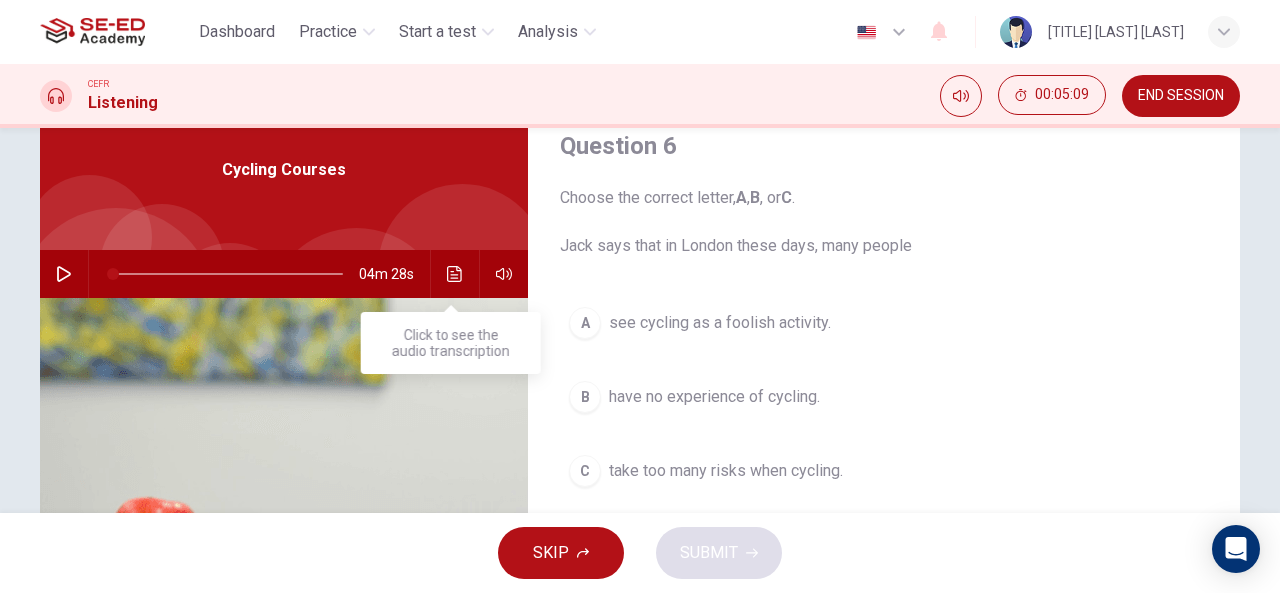 click at bounding box center (454, 274) 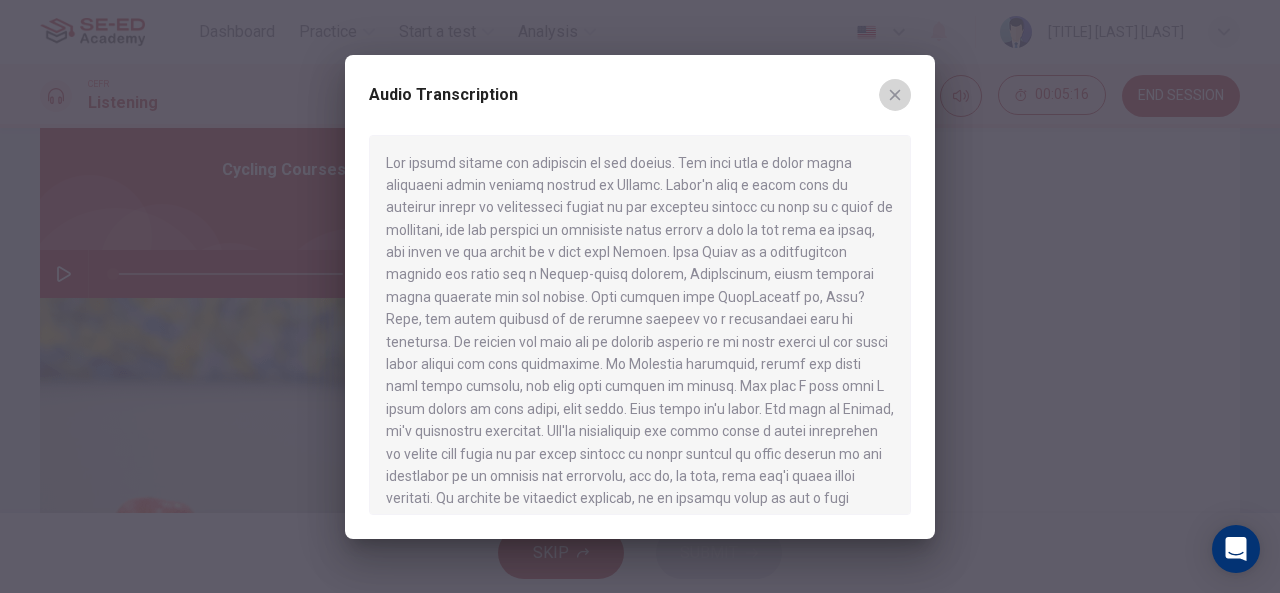 click at bounding box center [895, 95] 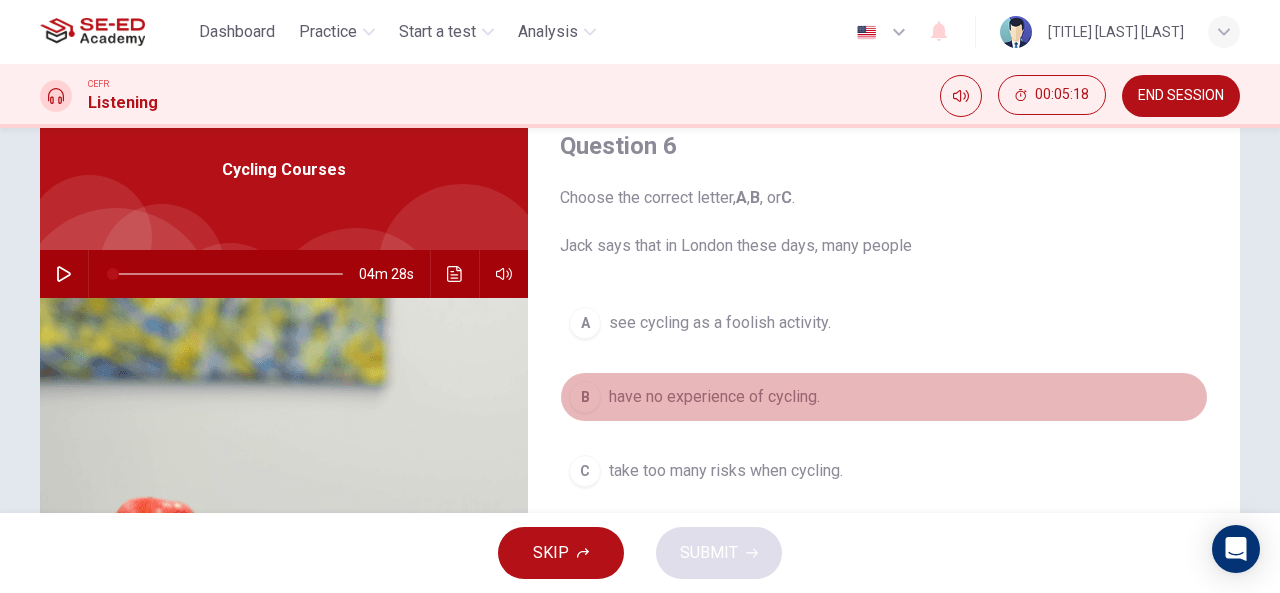 click on "have no experience of cycling." at bounding box center [720, 323] 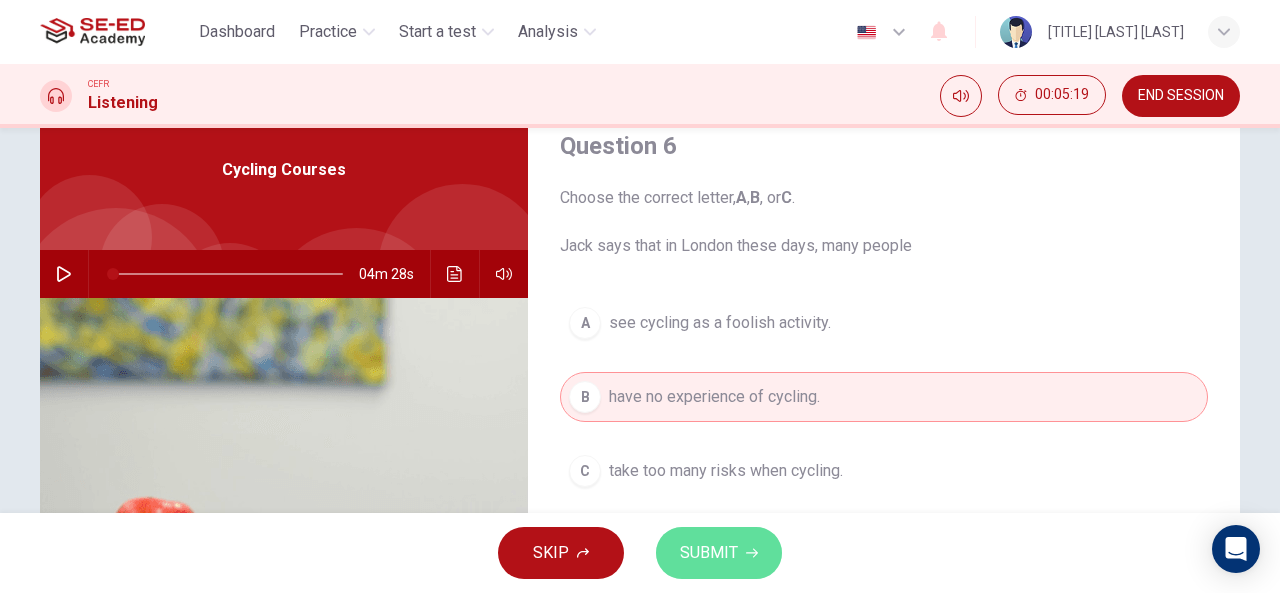 click on "SUBMIT" at bounding box center (719, 553) 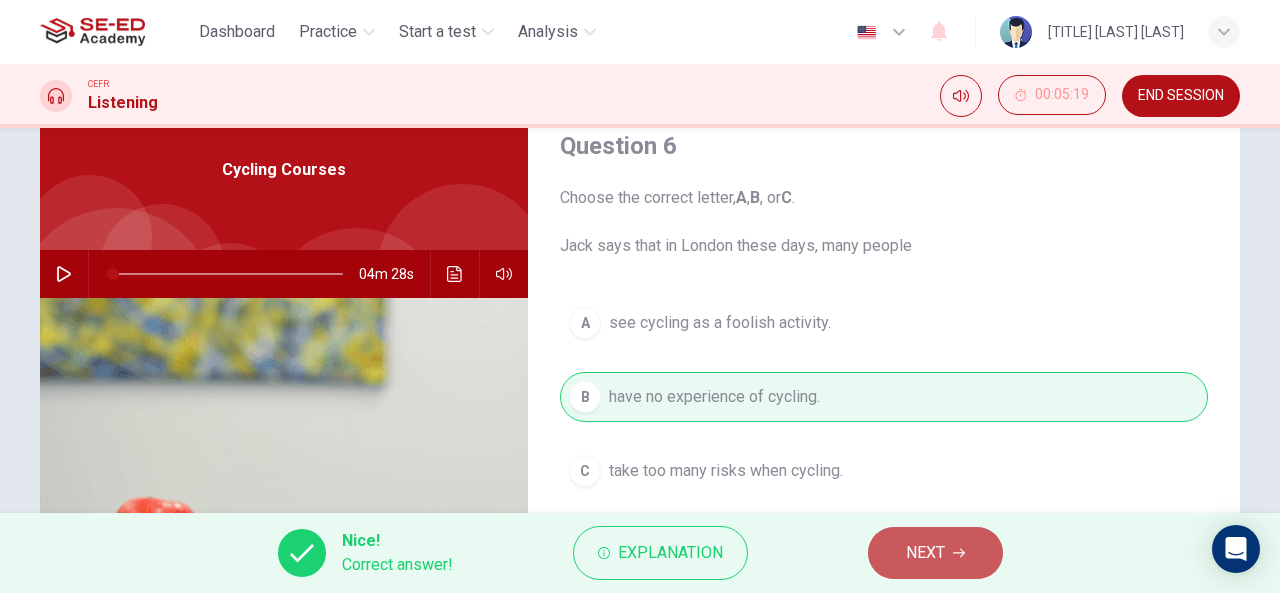 click on "NEXT" at bounding box center (925, 553) 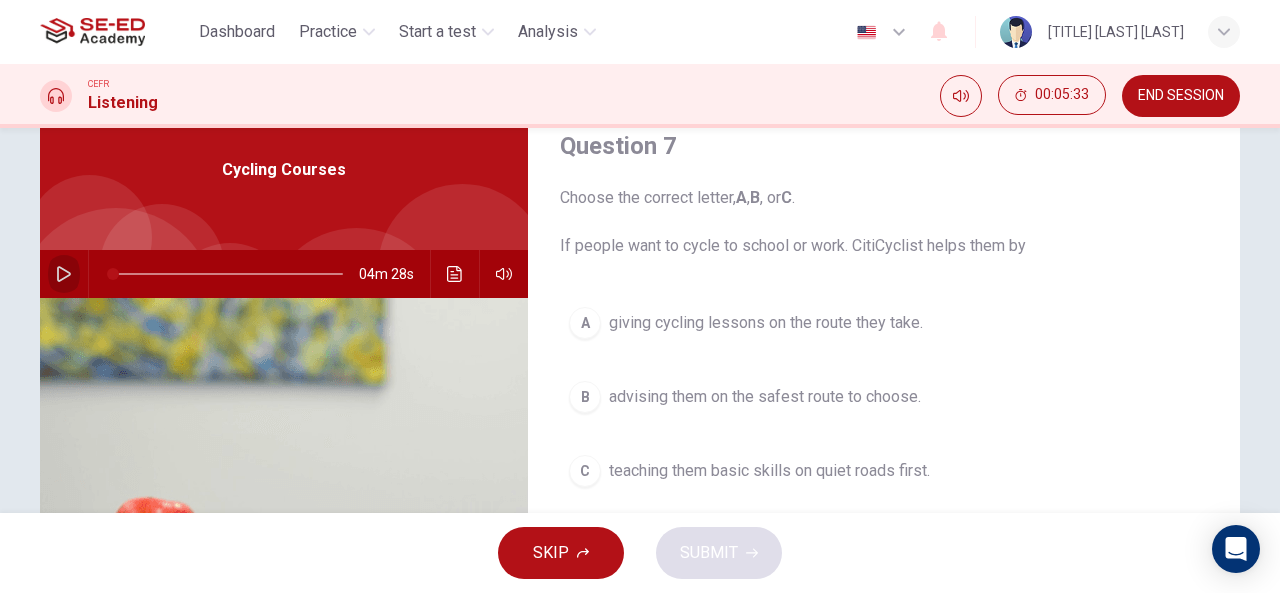 click at bounding box center (64, 274) 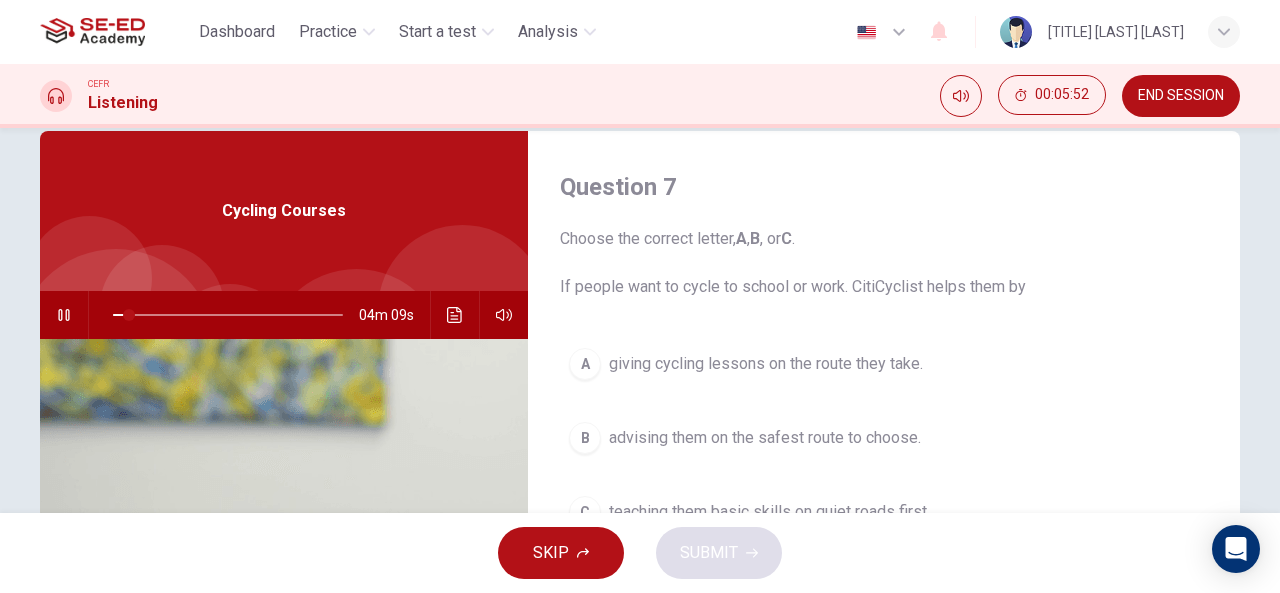scroll, scrollTop: 0, scrollLeft: 0, axis: both 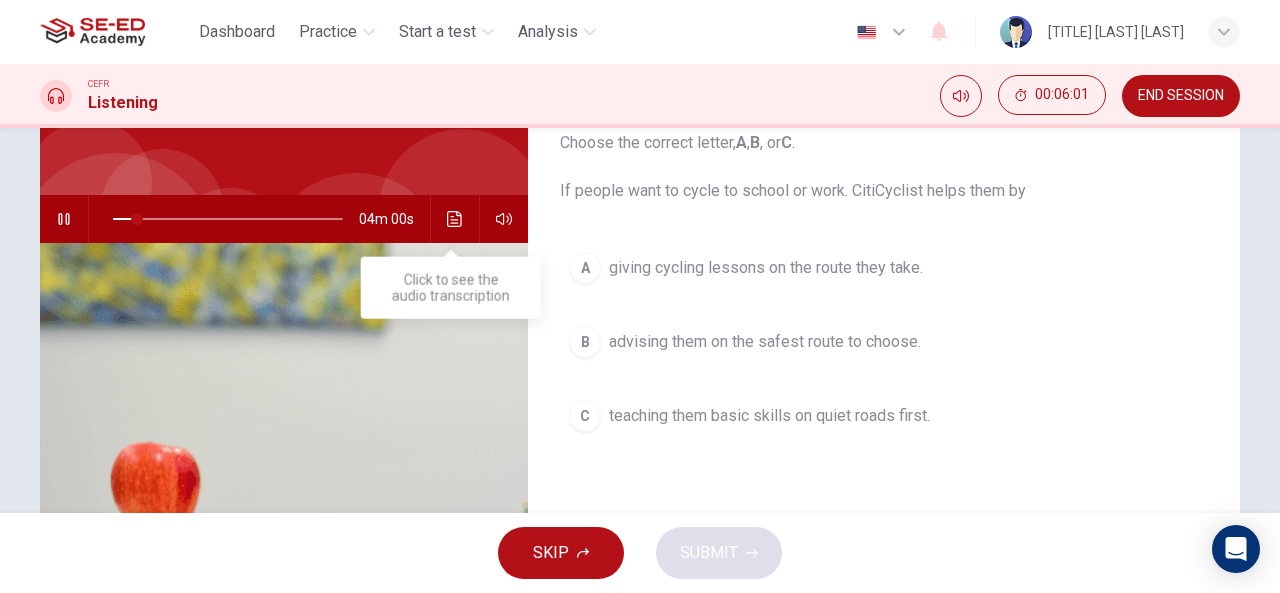 click at bounding box center [455, 219] 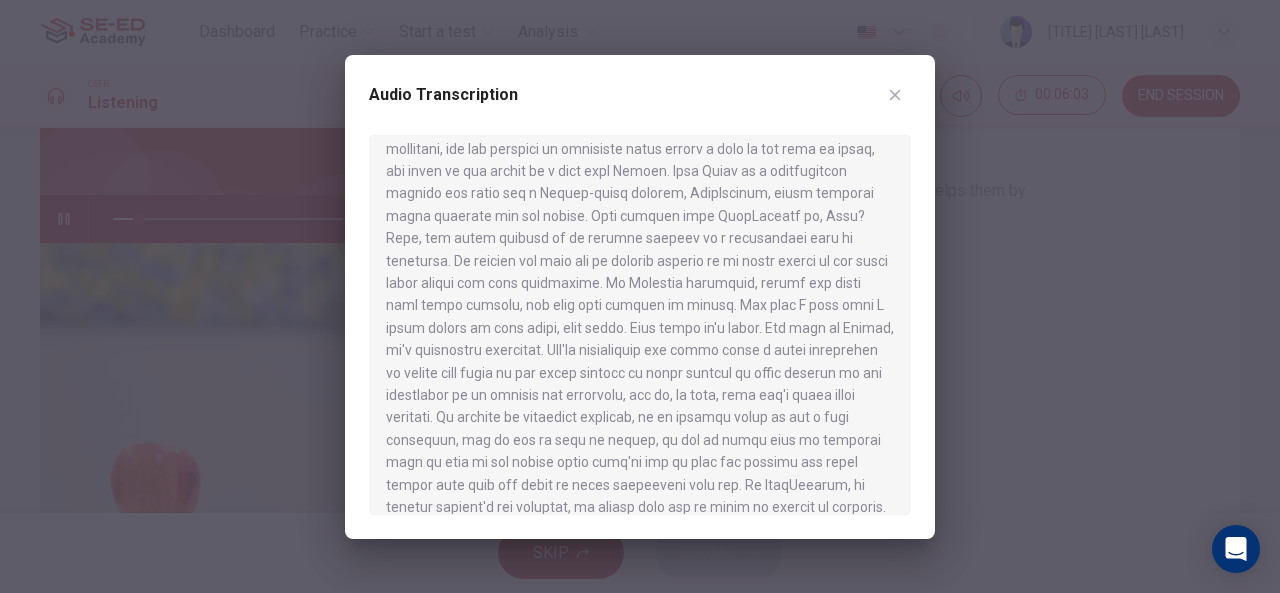 scroll, scrollTop: 83, scrollLeft: 0, axis: vertical 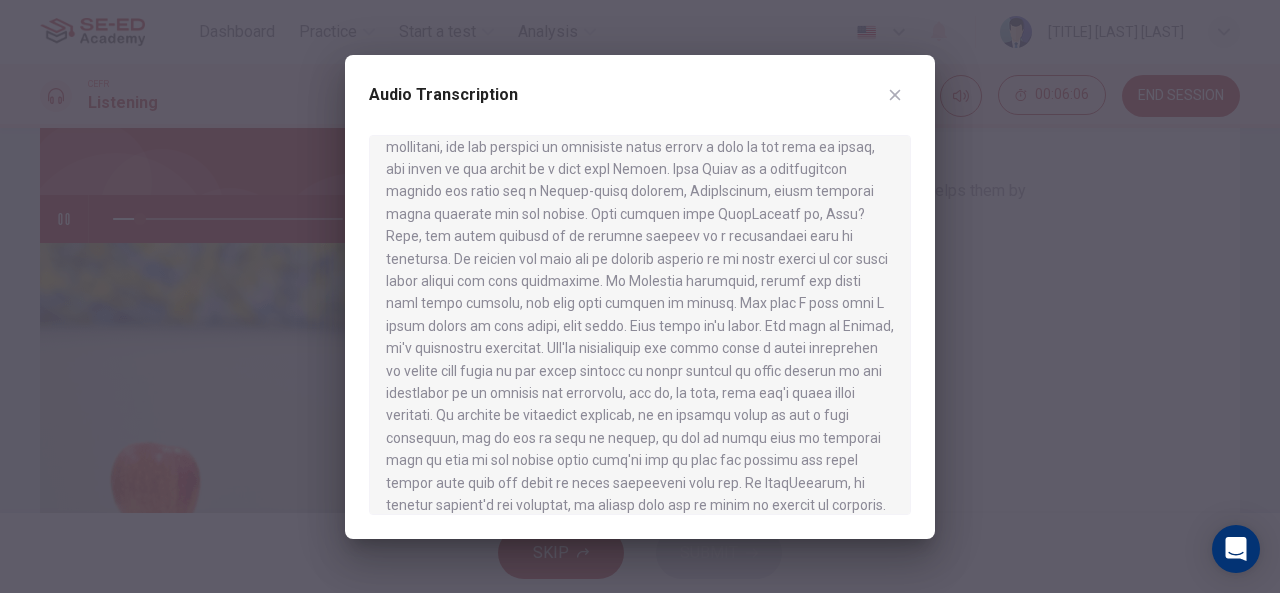click at bounding box center [895, 95] 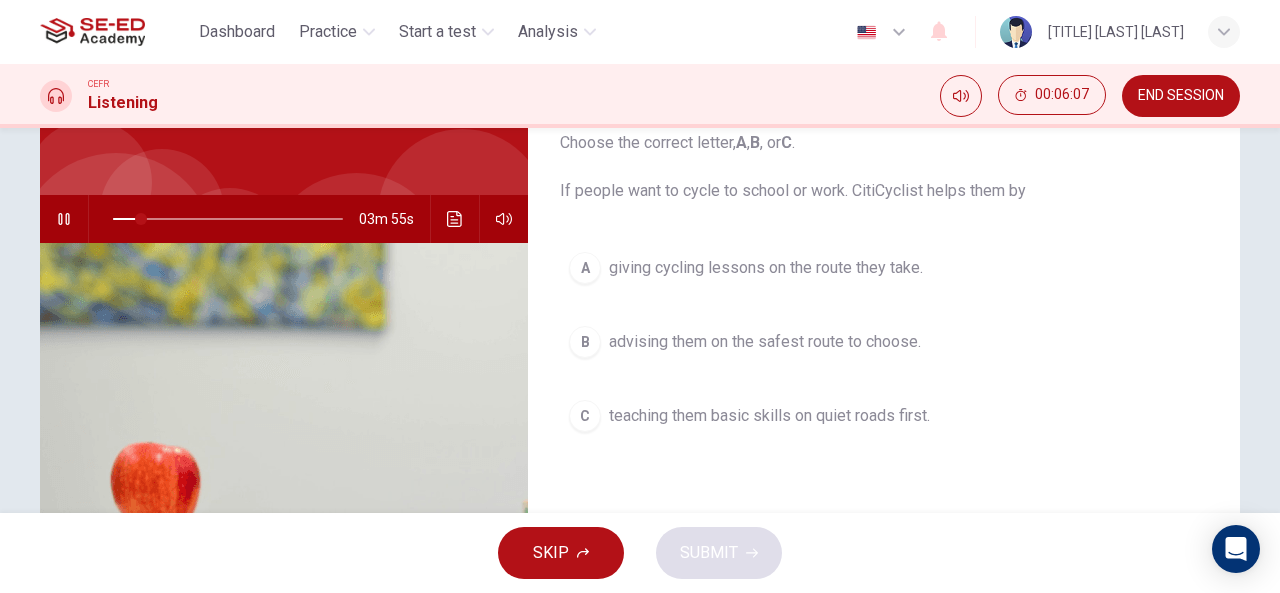 click on "giving cycling lessons on the route they take." at bounding box center [766, 268] 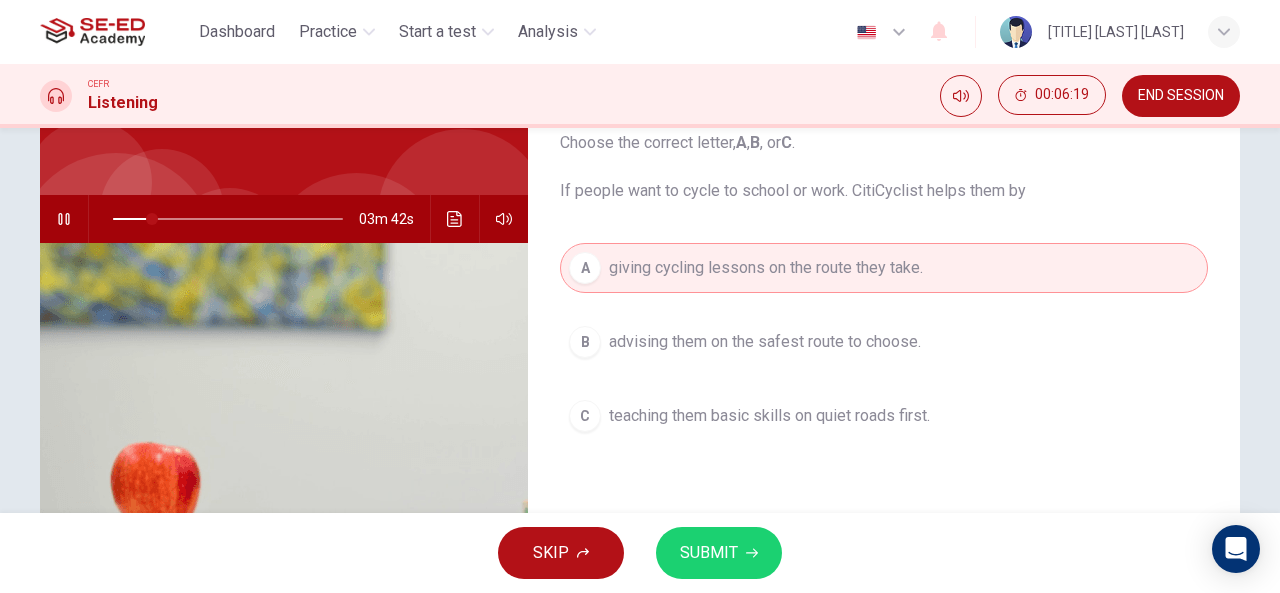 click on "teaching them basic skills on quiet roads first." at bounding box center (765, 342) 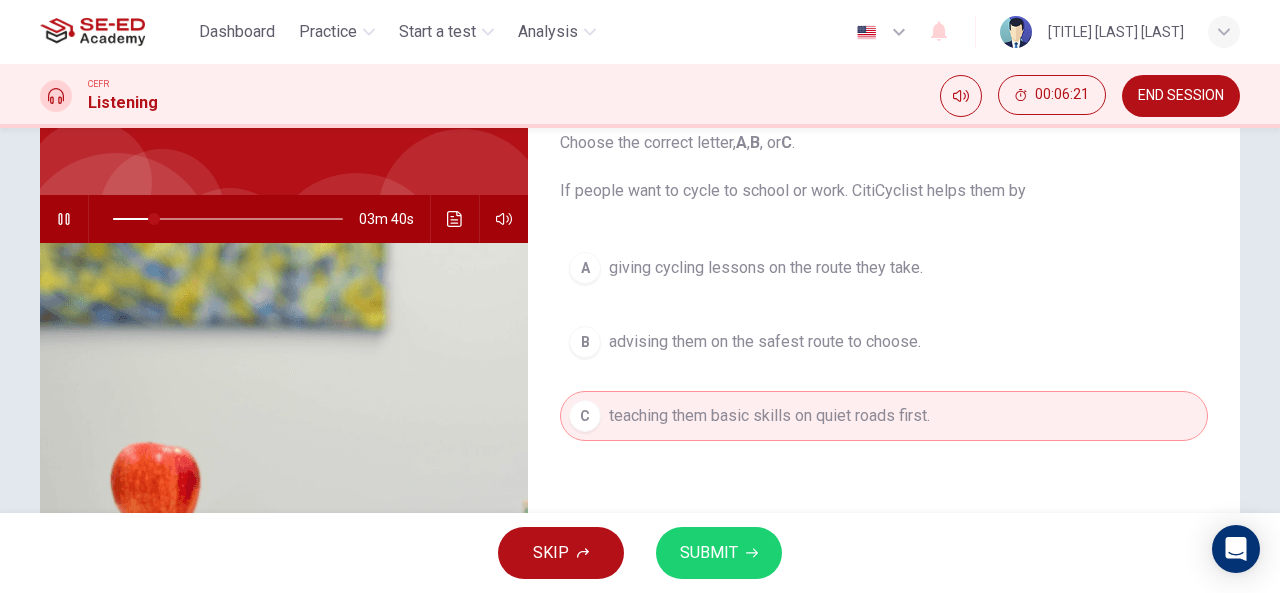 click on "SUBMIT" at bounding box center (709, 553) 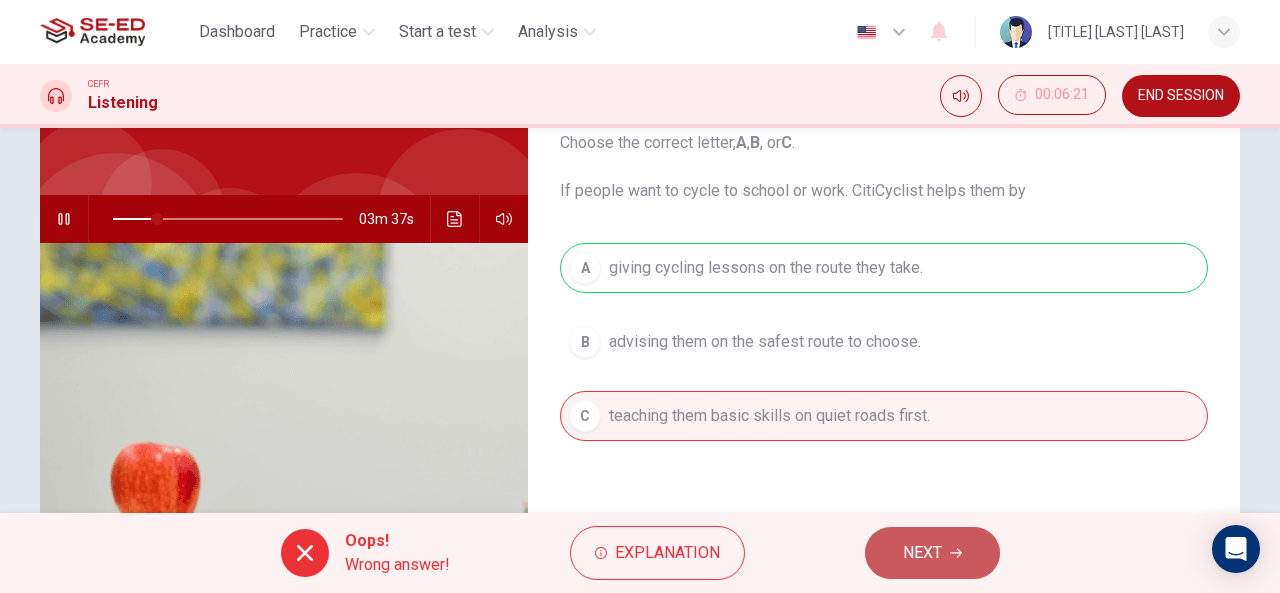 click on "NEXT" at bounding box center [932, 553] 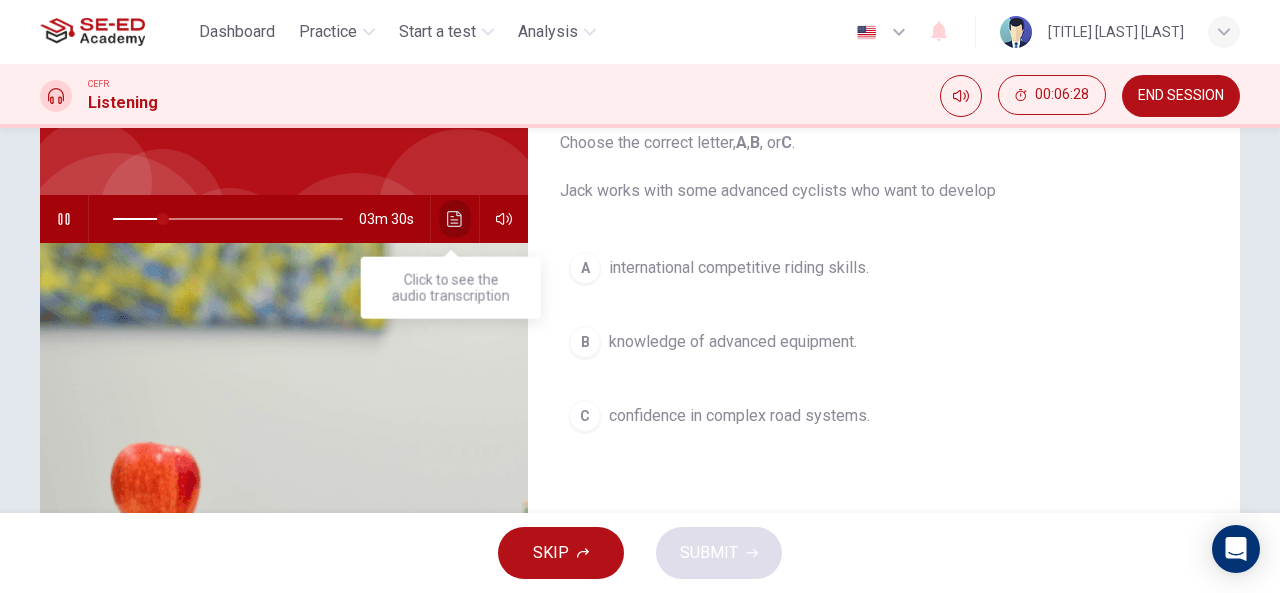 click at bounding box center [455, 219] 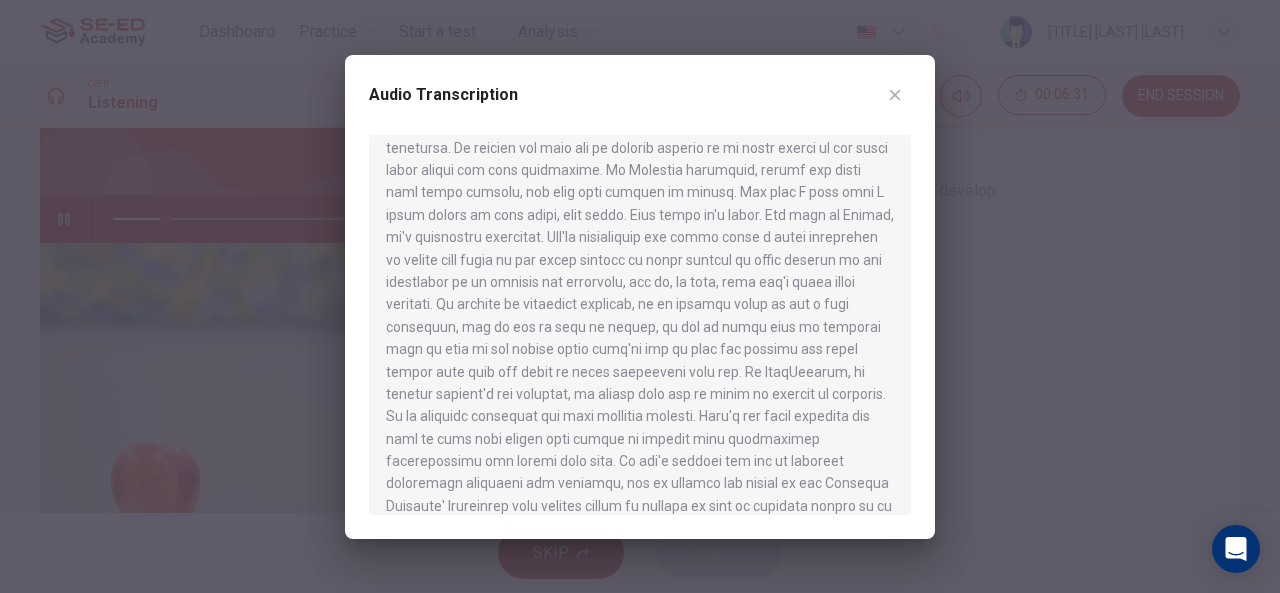 scroll, scrollTop: 222, scrollLeft: 0, axis: vertical 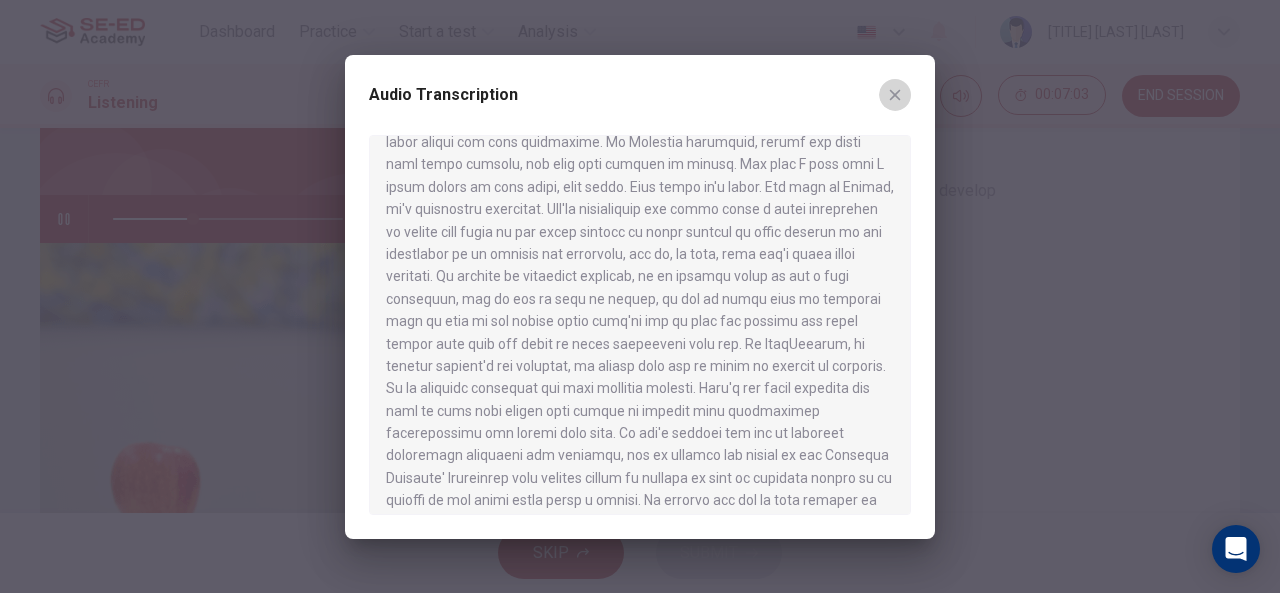 click at bounding box center (895, 95) 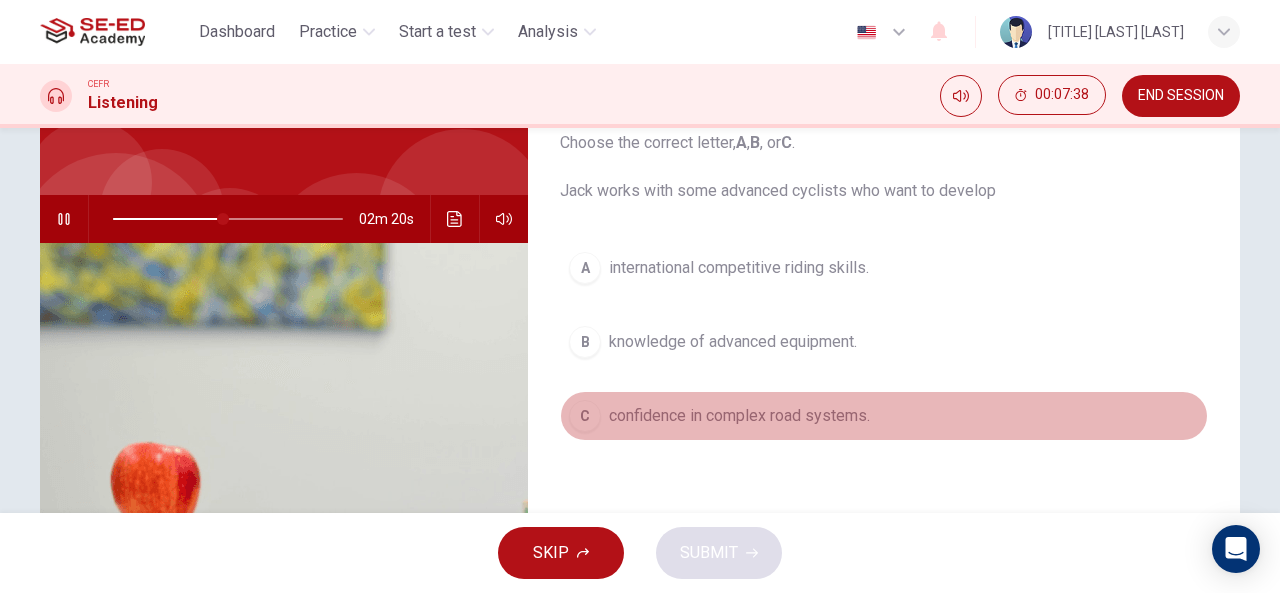 click on "confidence in complex road systems." at bounding box center (739, 268) 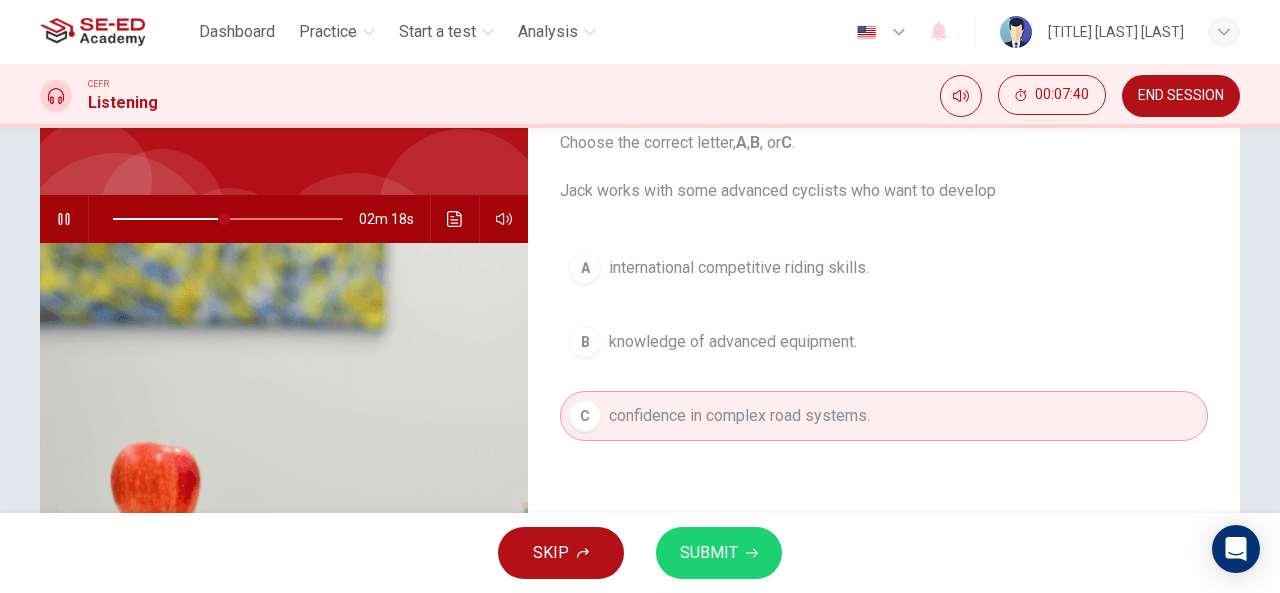 click on "SUBMIT" at bounding box center (719, 553) 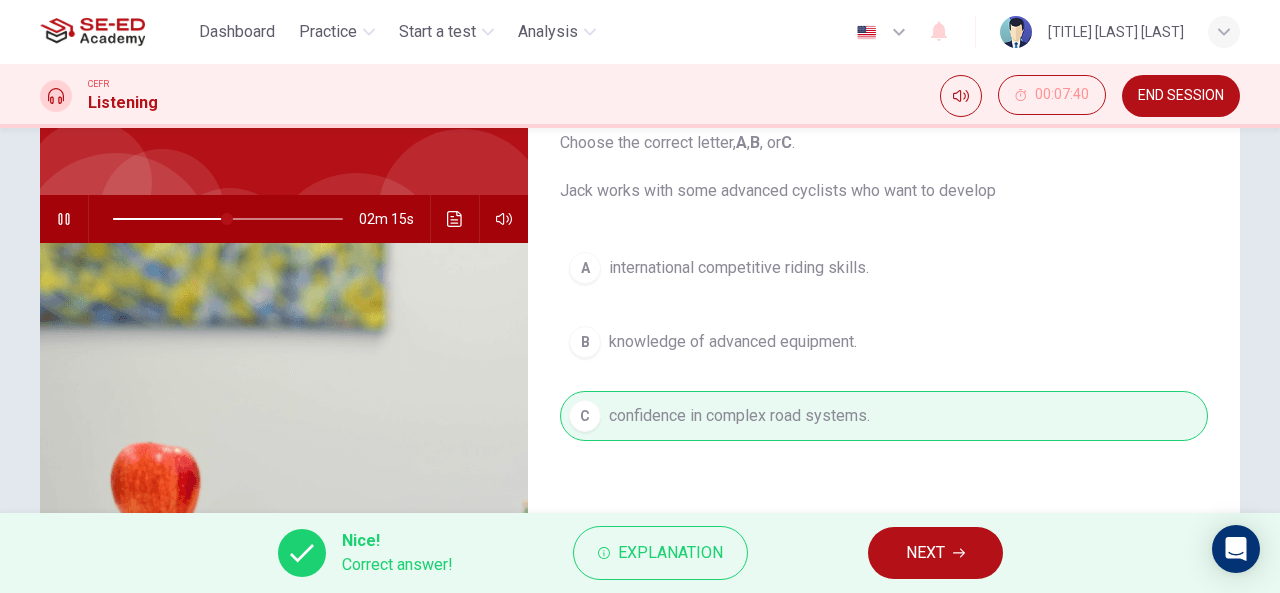 click on "NEXT" at bounding box center (935, 553) 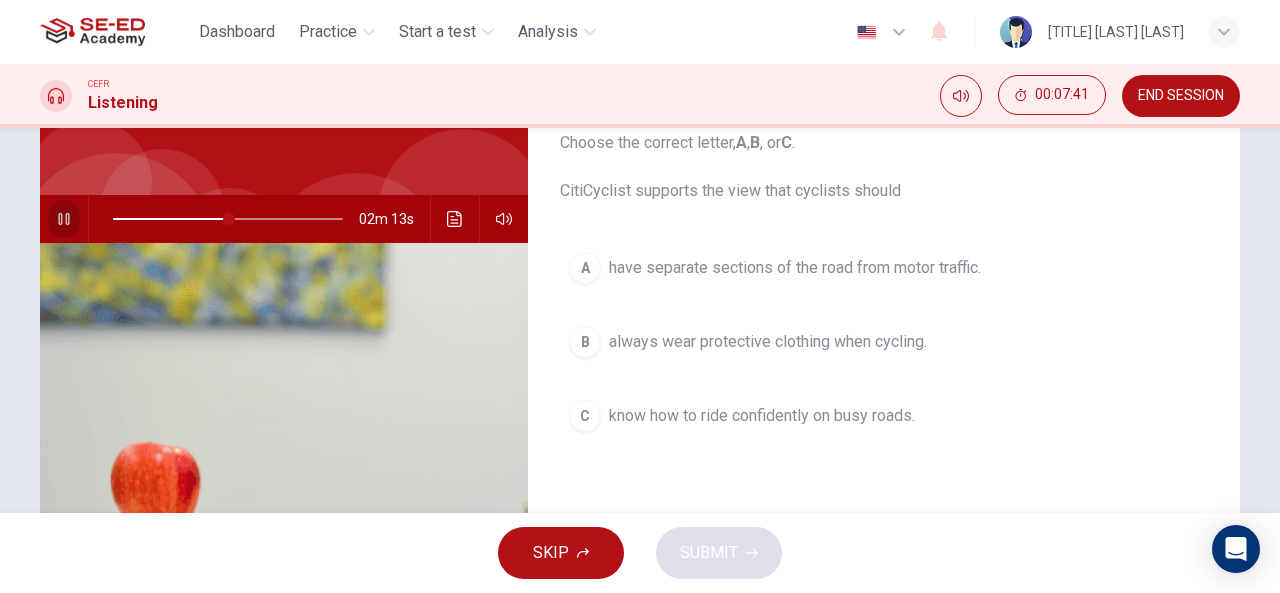 click at bounding box center [64, 219] 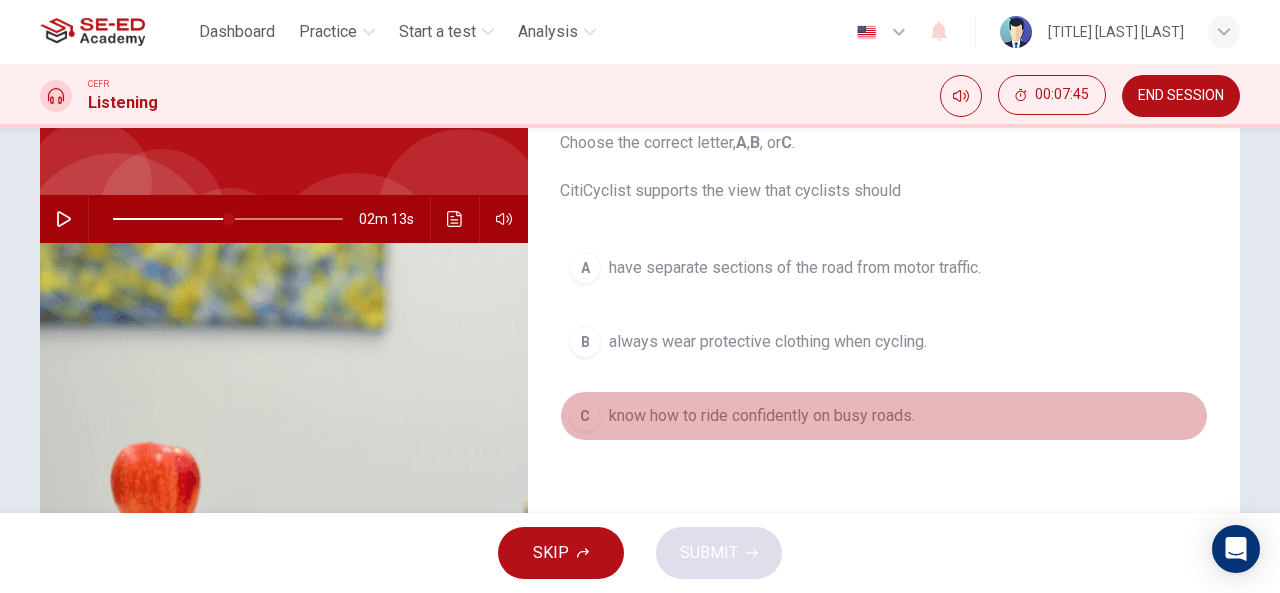 drag, startPoint x: 669, startPoint y: 415, endPoint x: 679, endPoint y: 422, distance: 12.206555 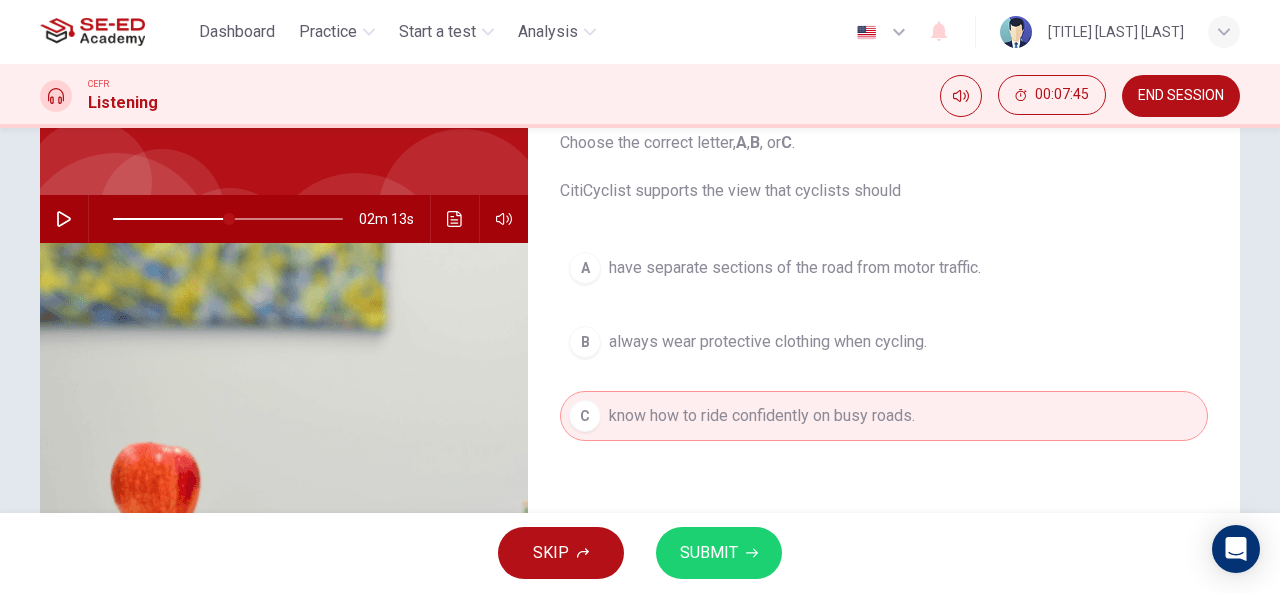 click on "SUBMIT" at bounding box center [719, 553] 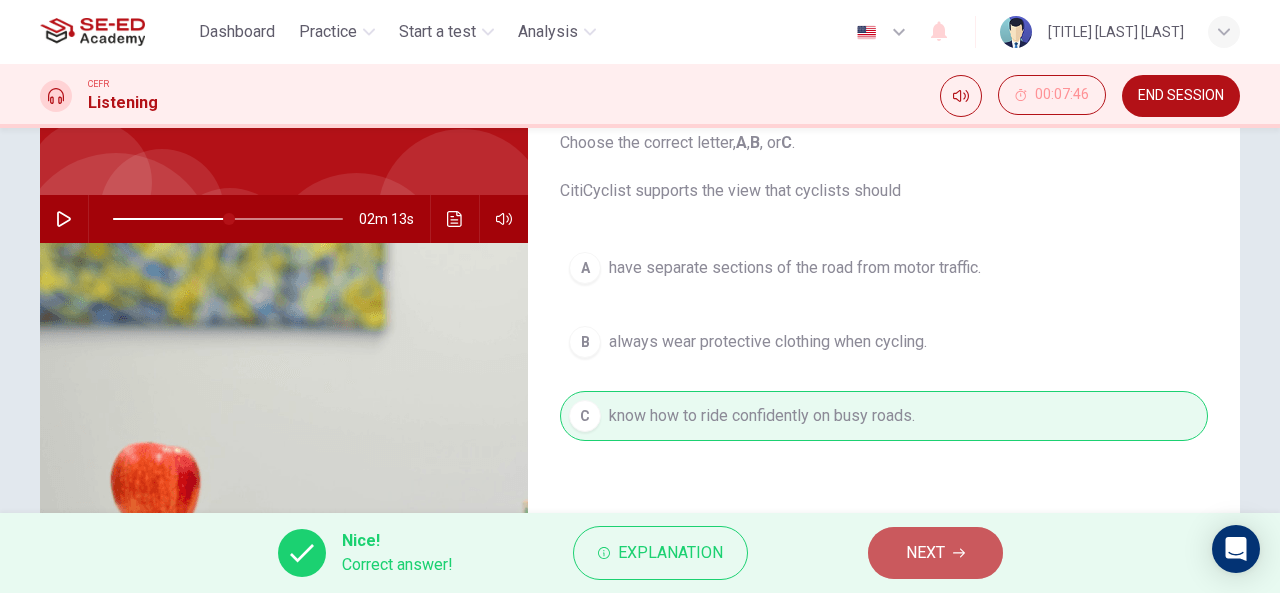click on "NEXT" at bounding box center [935, 553] 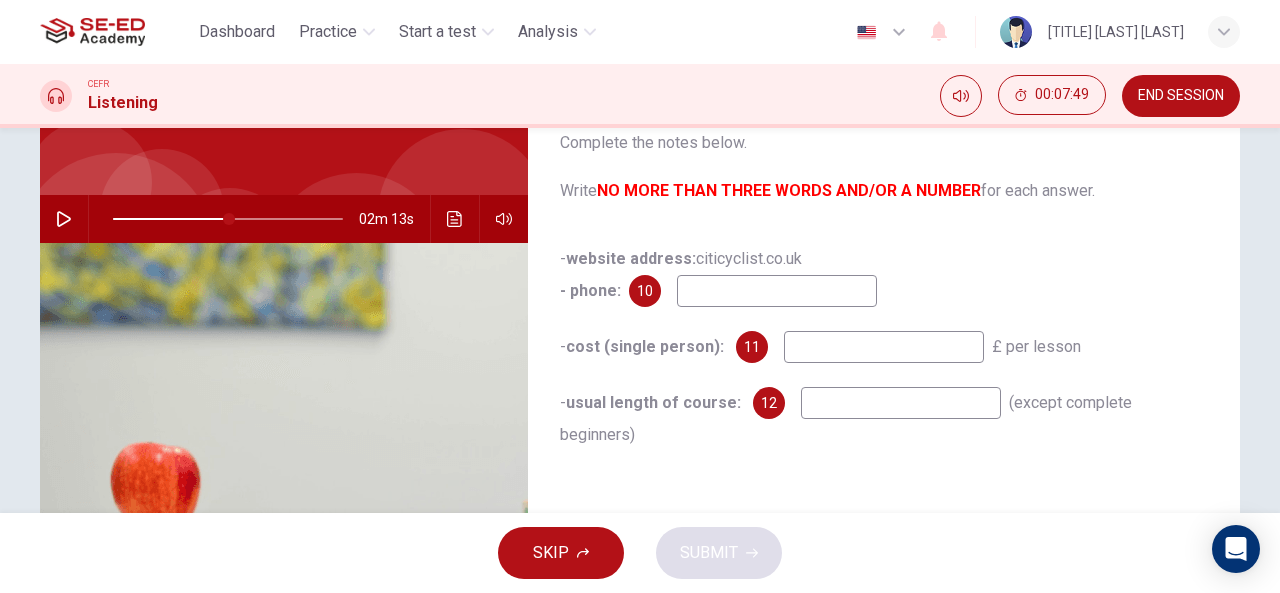 click at bounding box center (64, 219) 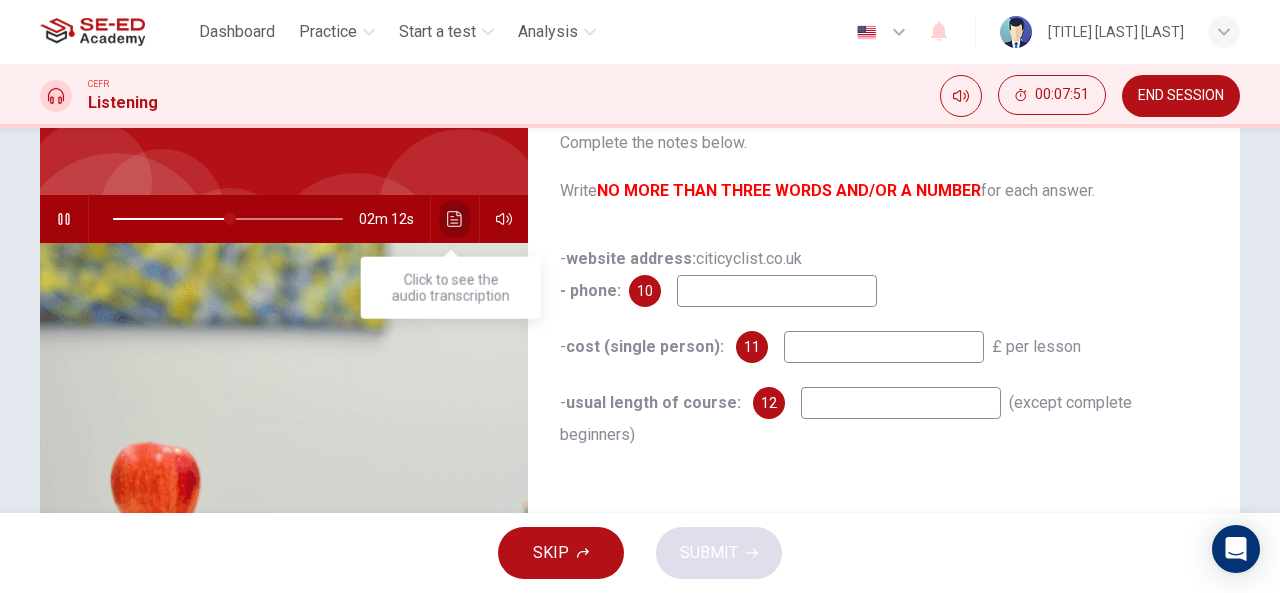click at bounding box center (455, 219) 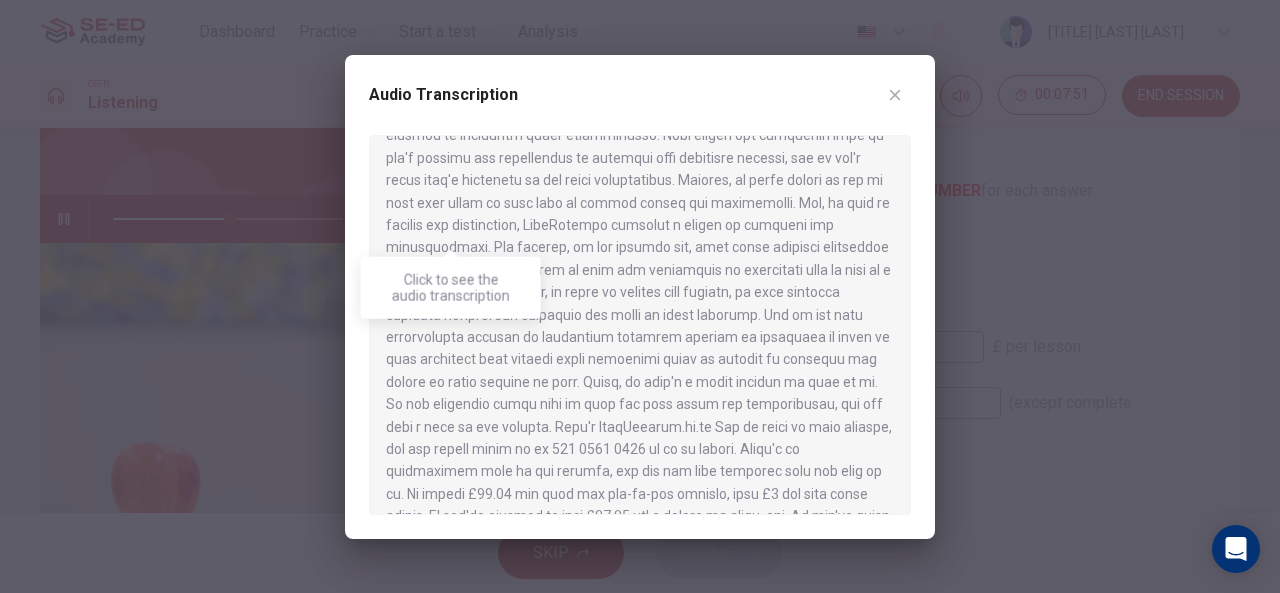 scroll, scrollTop: 773, scrollLeft: 0, axis: vertical 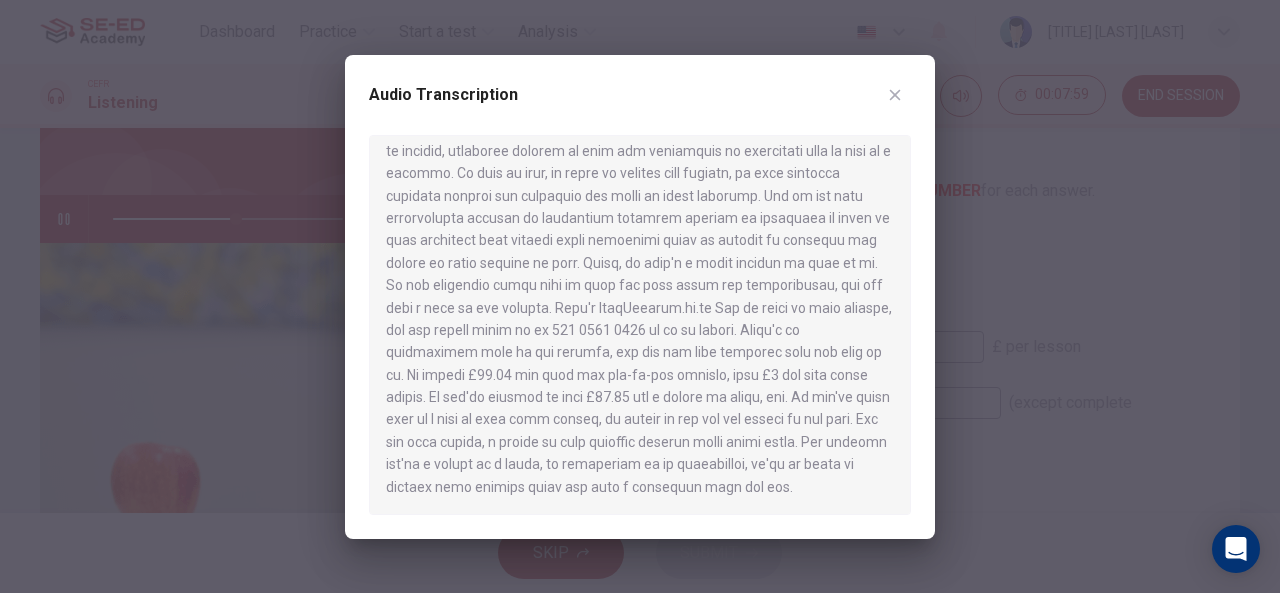 click at bounding box center [895, 95] 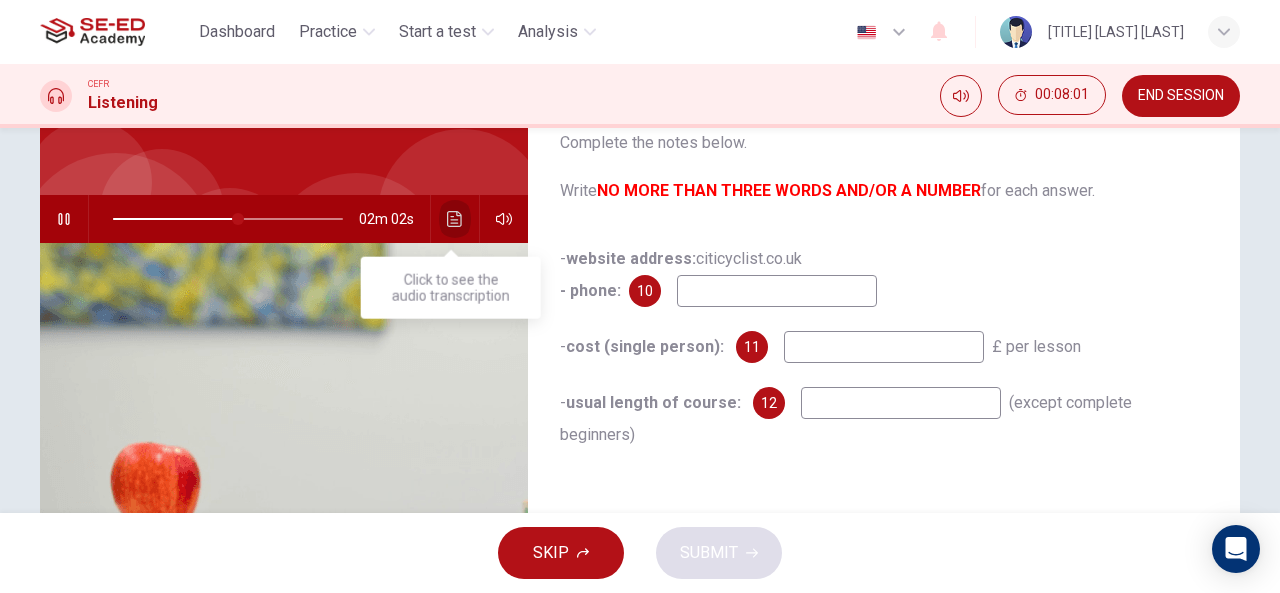 click at bounding box center (455, 219) 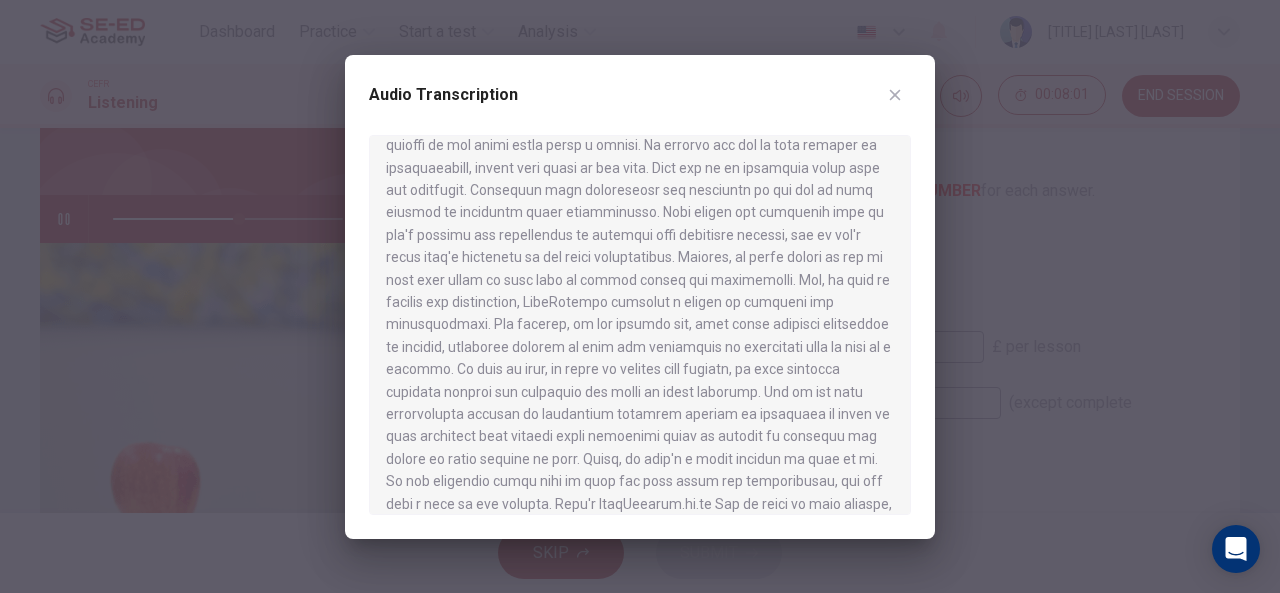 scroll, scrollTop: 773, scrollLeft: 0, axis: vertical 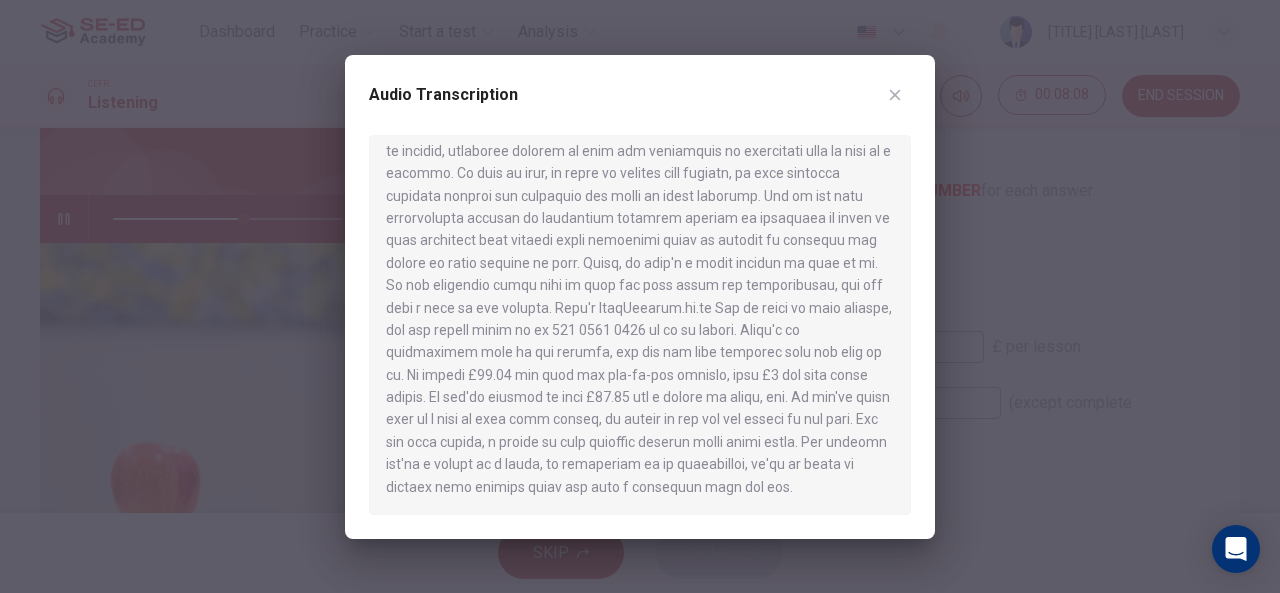 click at bounding box center [895, 95] 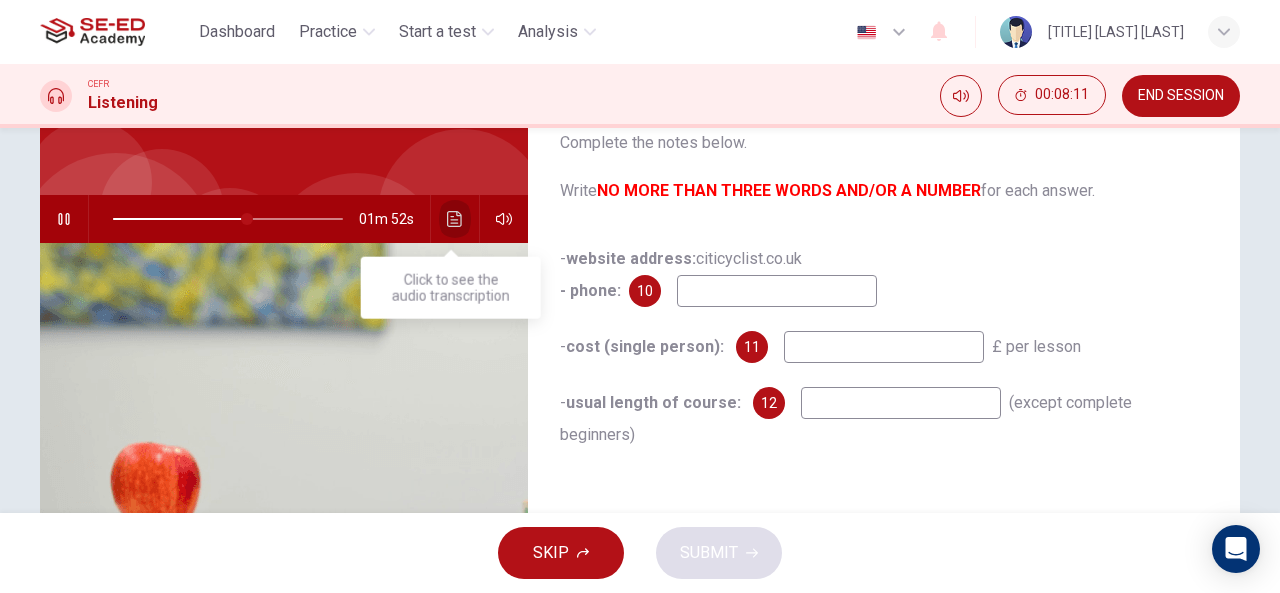 click at bounding box center [454, 219] 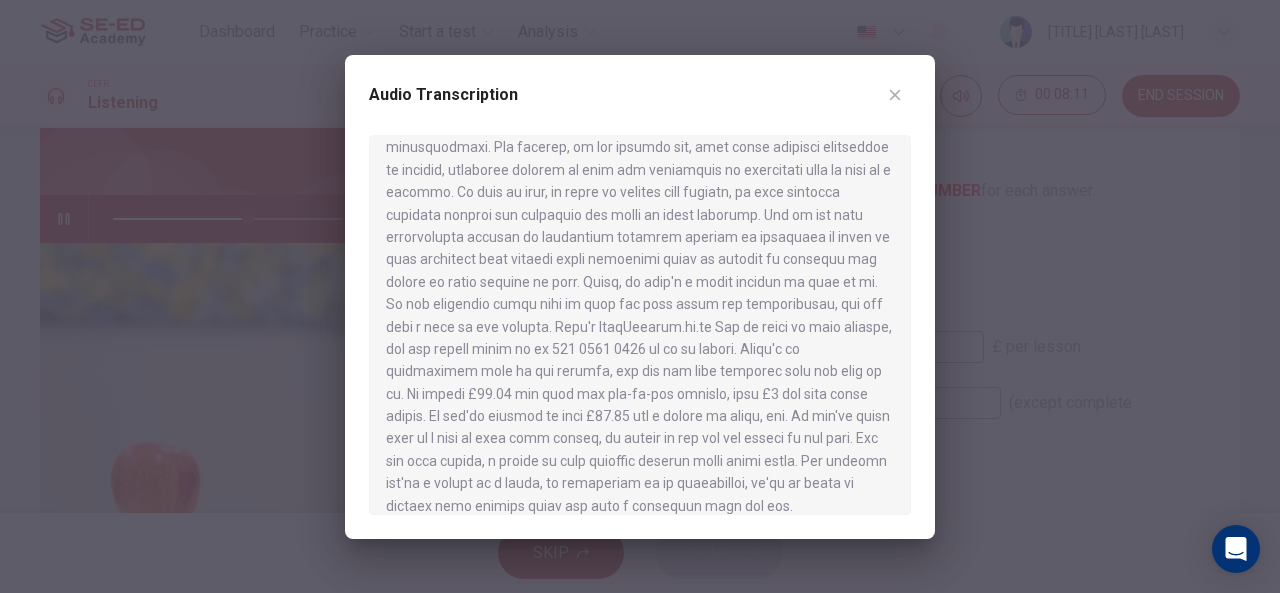 scroll, scrollTop: 773, scrollLeft: 0, axis: vertical 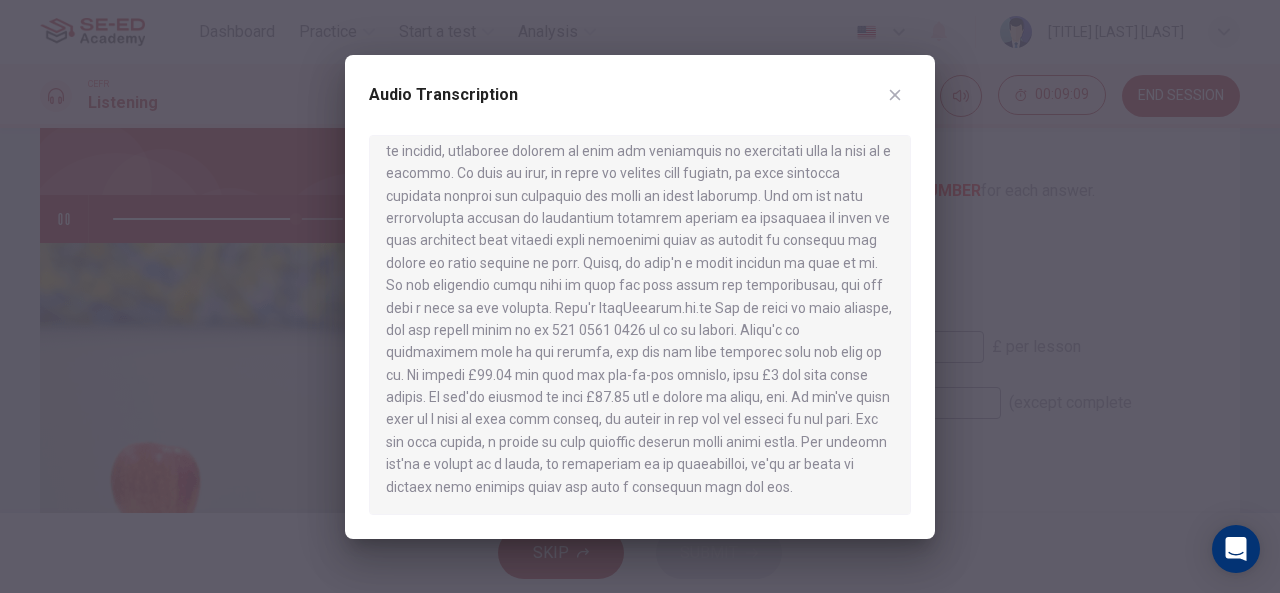 click at bounding box center [895, 95] 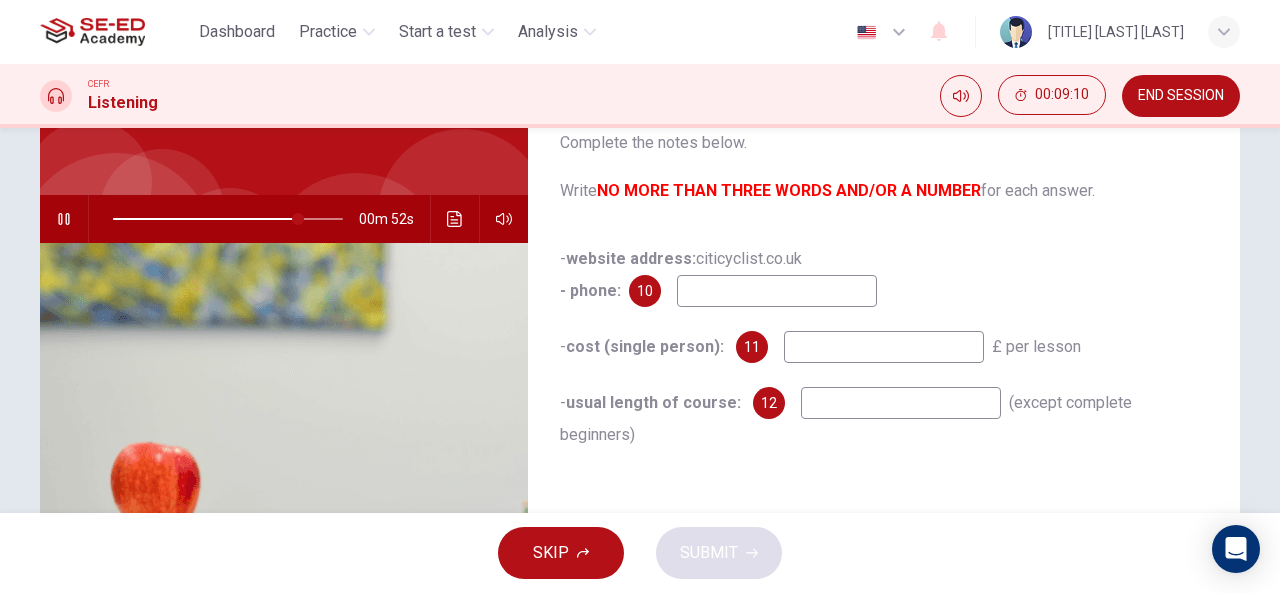 click at bounding box center (777, 291) 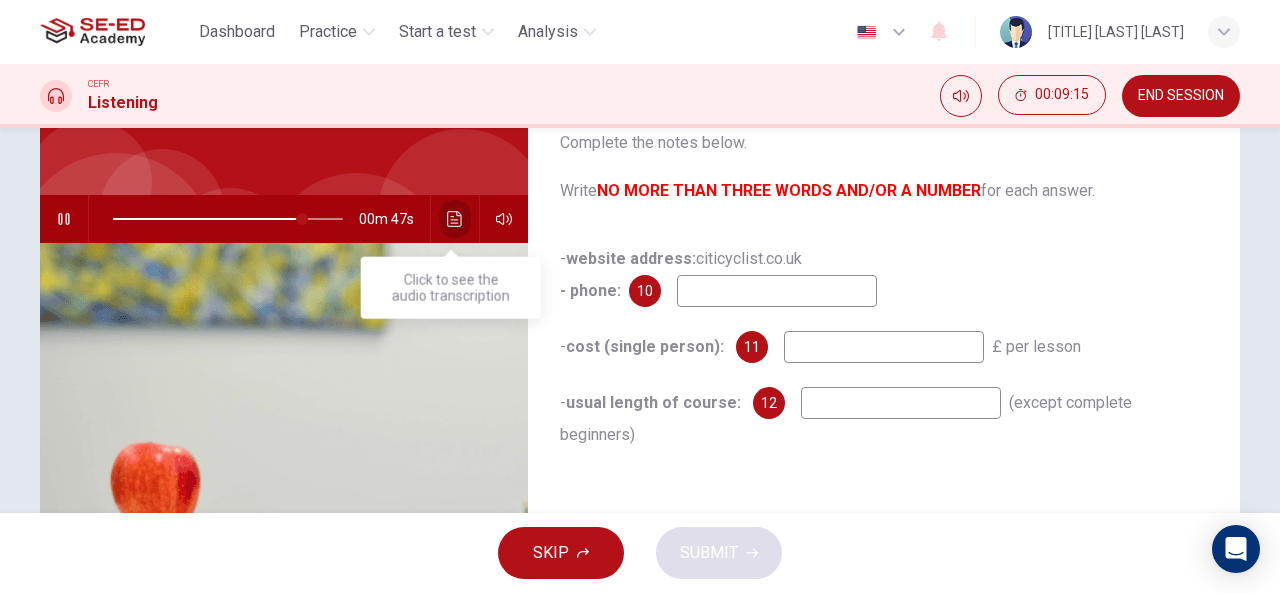 click on "00m 47s" at bounding box center [284, 219] 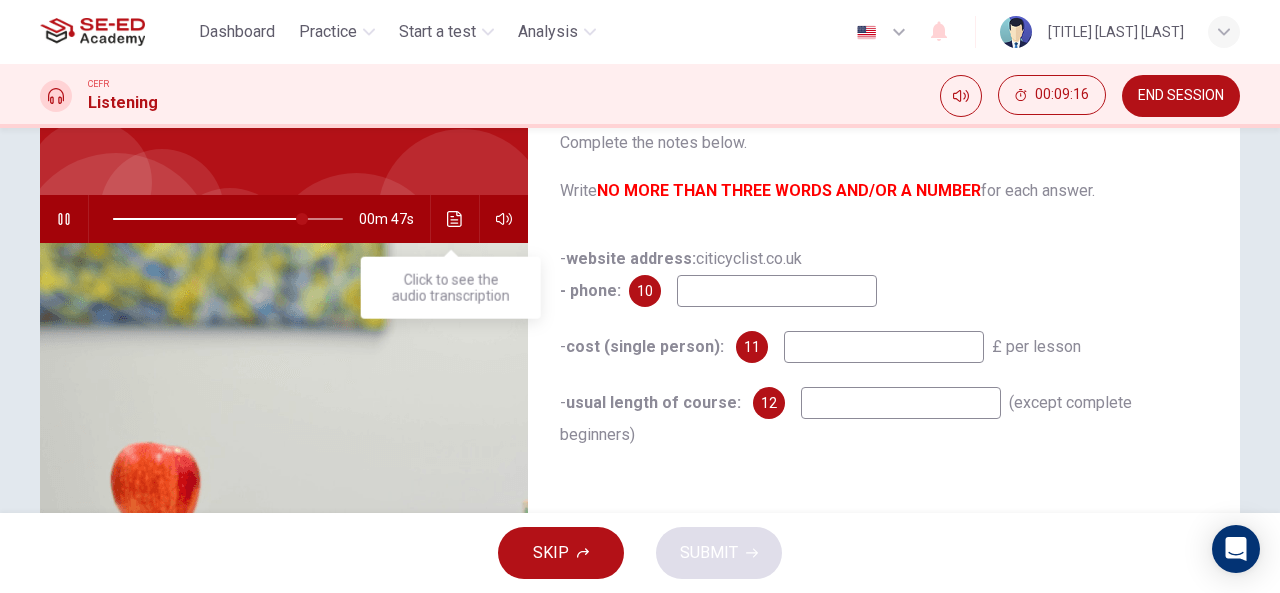 click at bounding box center [455, 219] 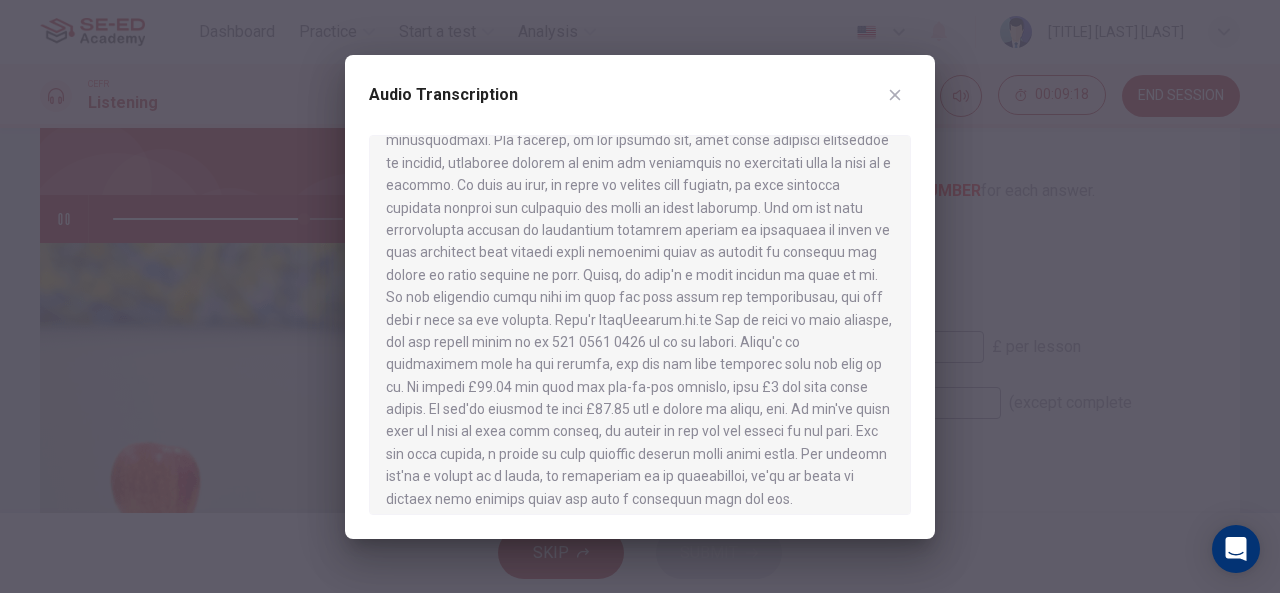 scroll, scrollTop: 773, scrollLeft: 0, axis: vertical 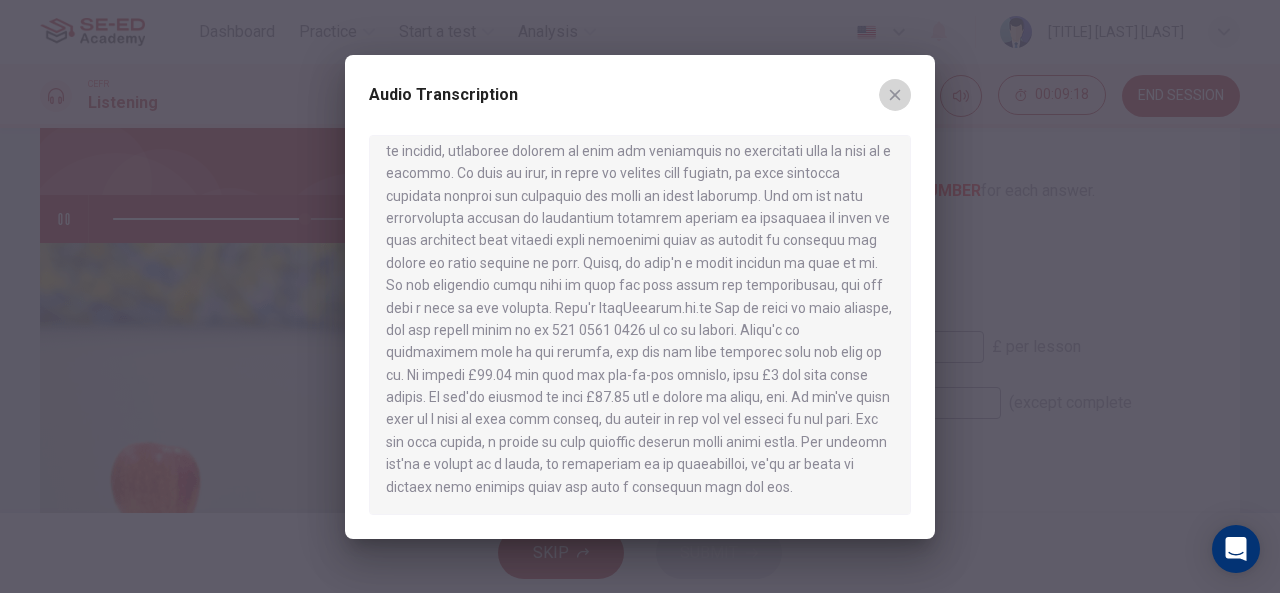 click at bounding box center (895, 95) 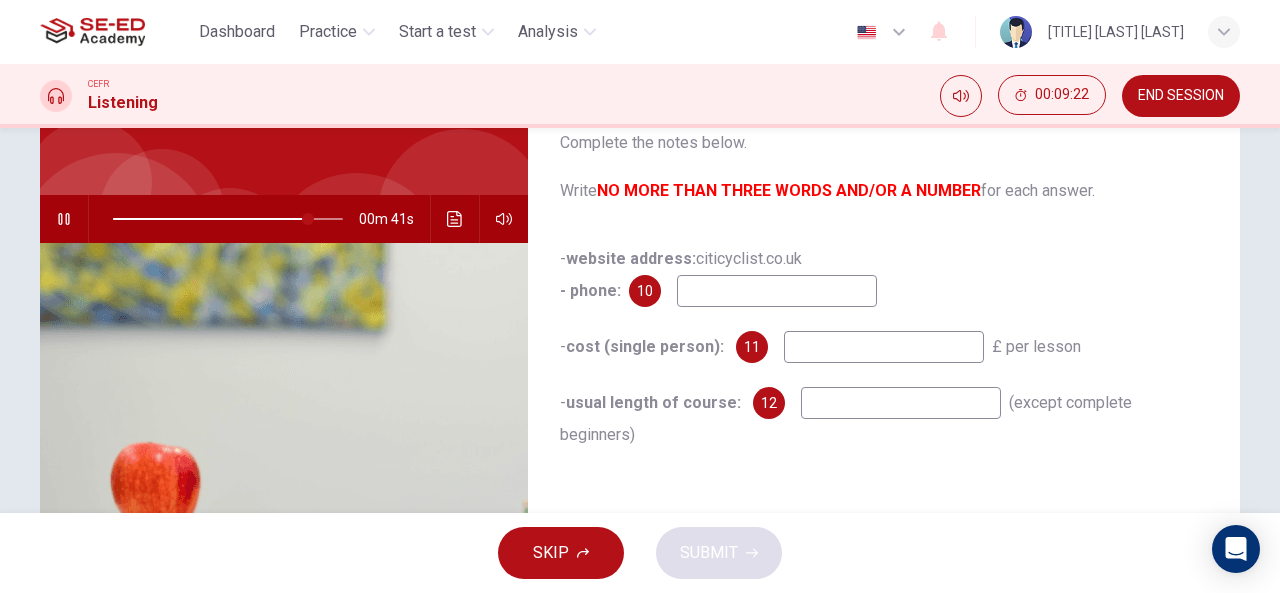 click at bounding box center (308, 219) 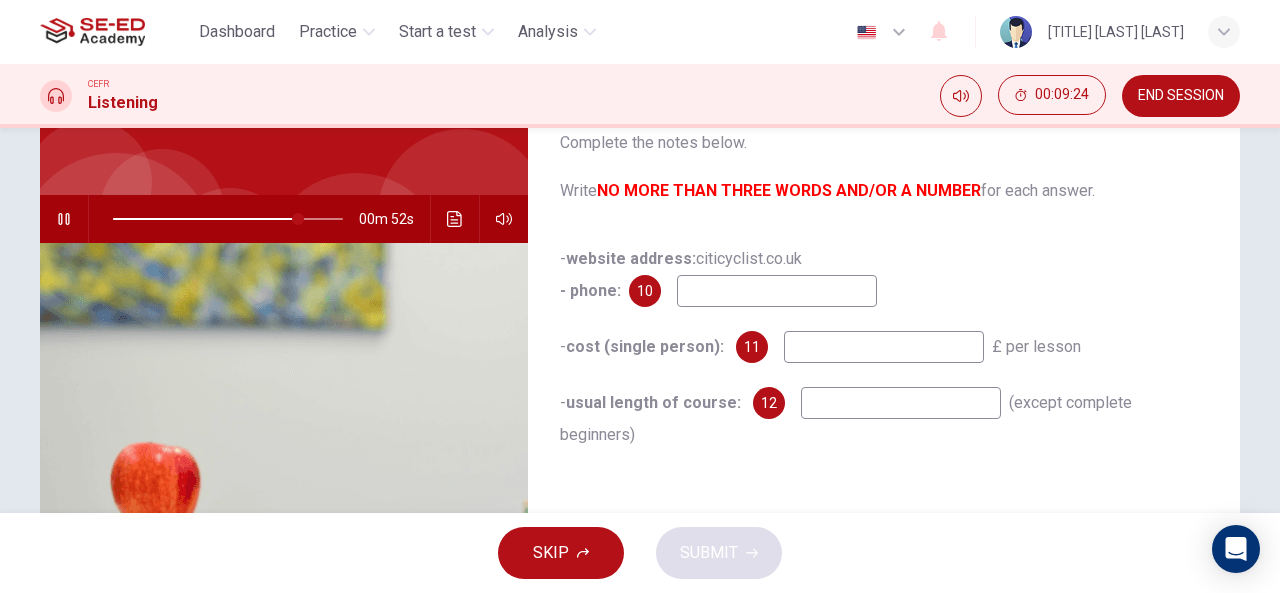 click at bounding box center [777, 291] 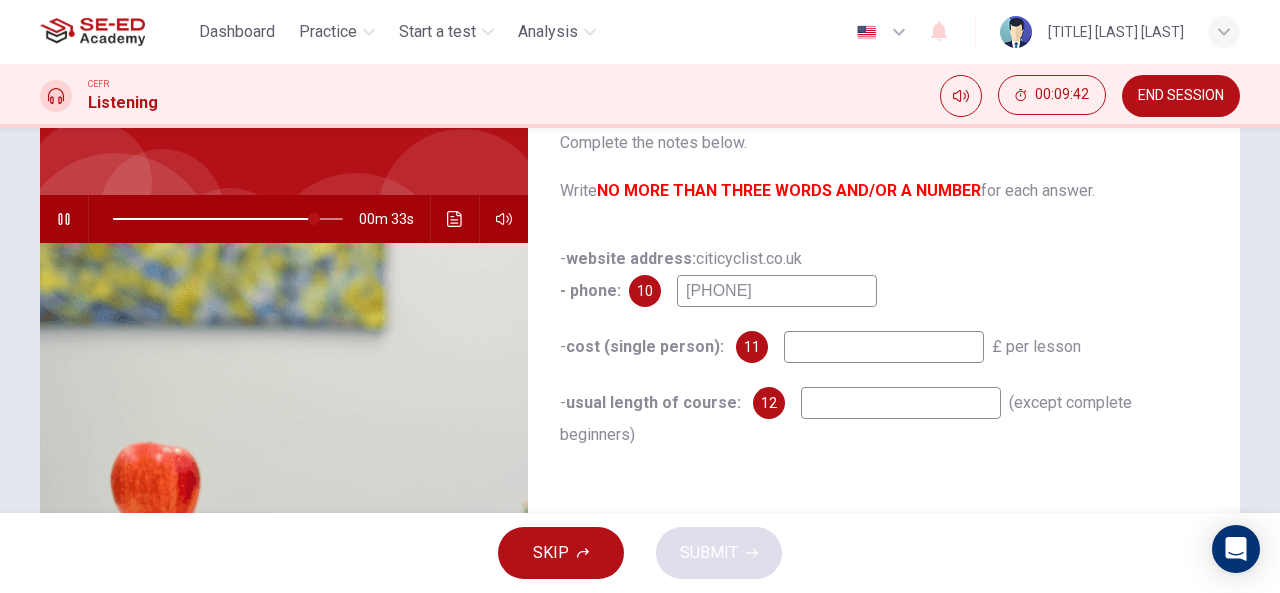 type on "[PHONE]" 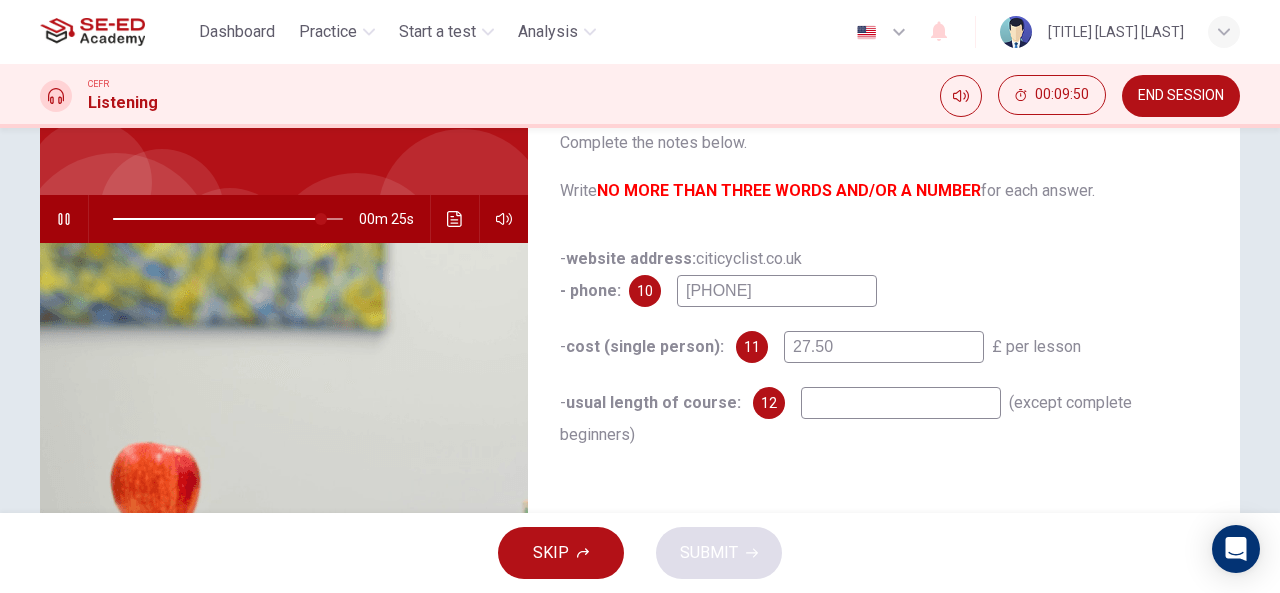 type on "27.50" 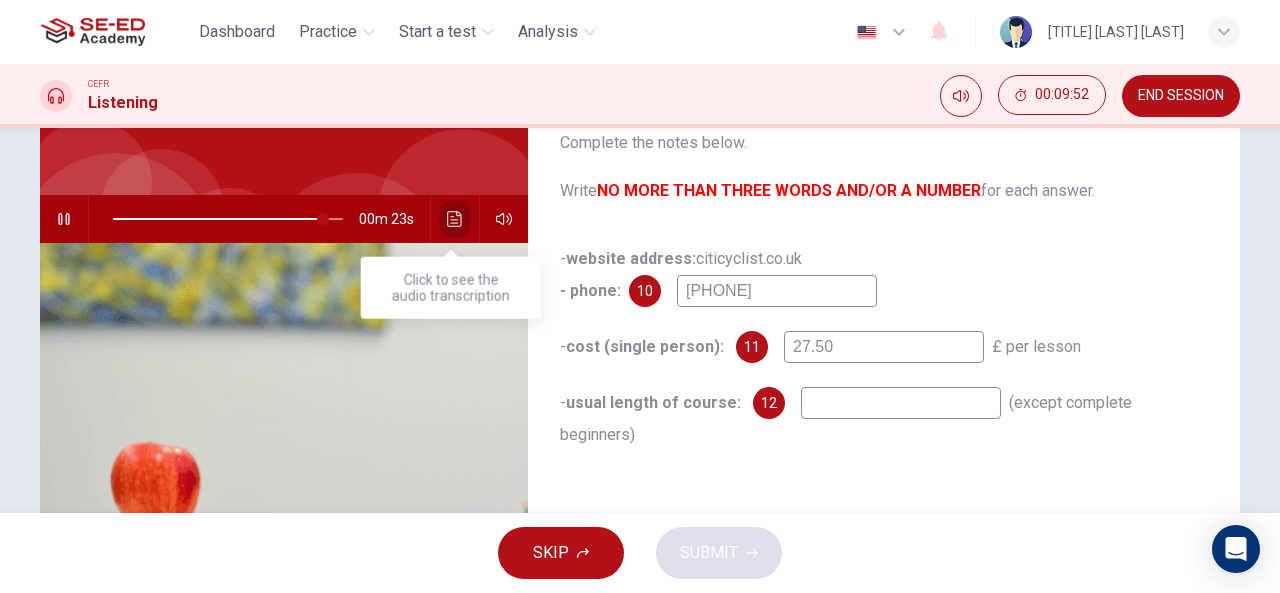 click at bounding box center (454, 219) 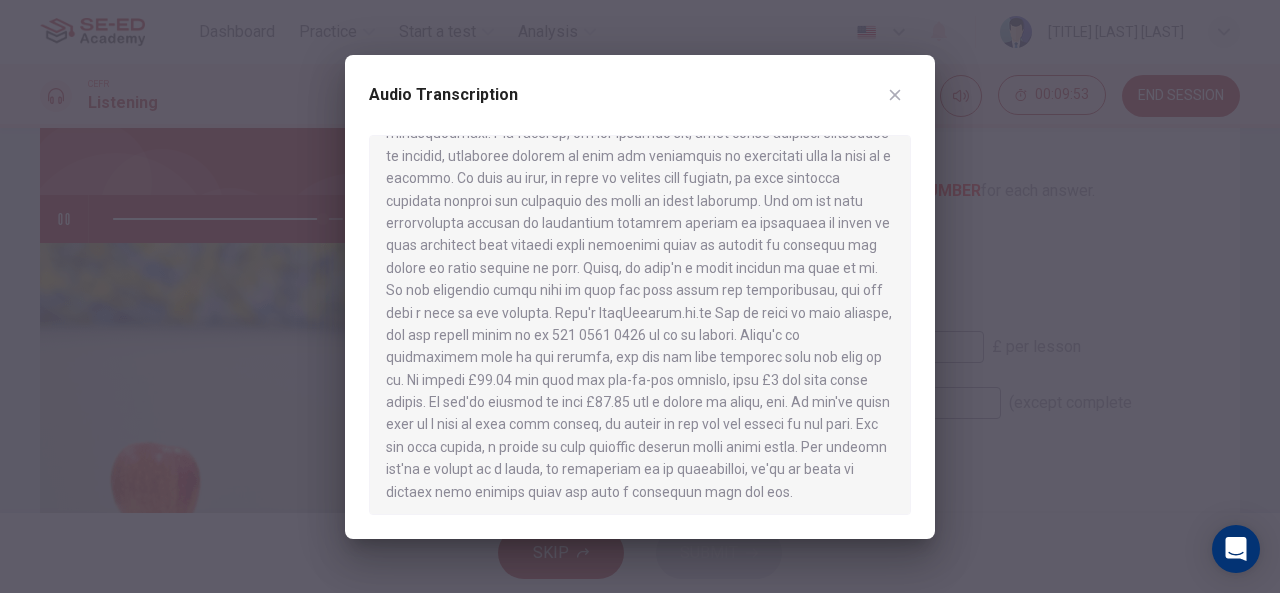 scroll, scrollTop: 773, scrollLeft: 0, axis: vertical 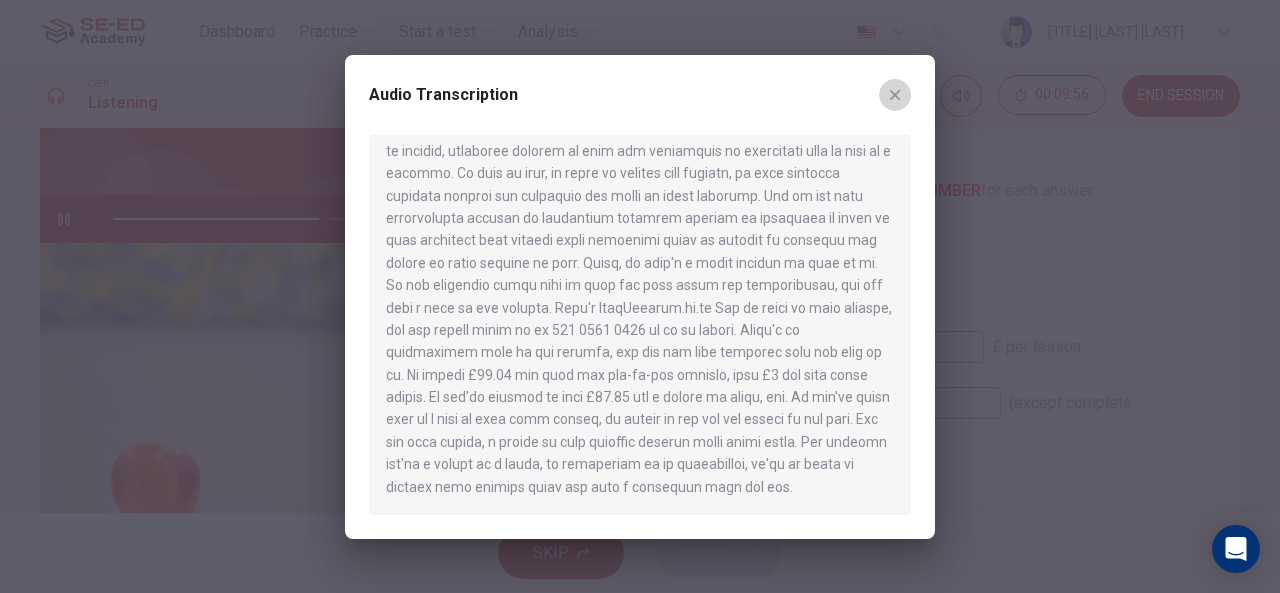 click at bounding box center (895, 95) 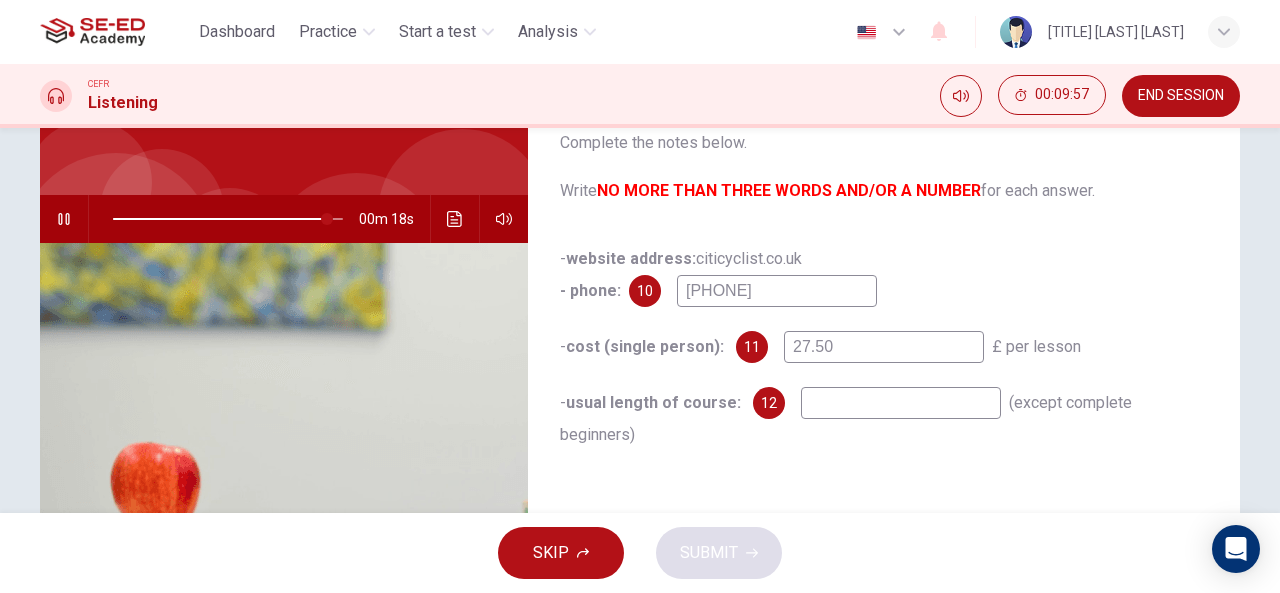click on "[PHONE]" at bounding box center [777, 291] 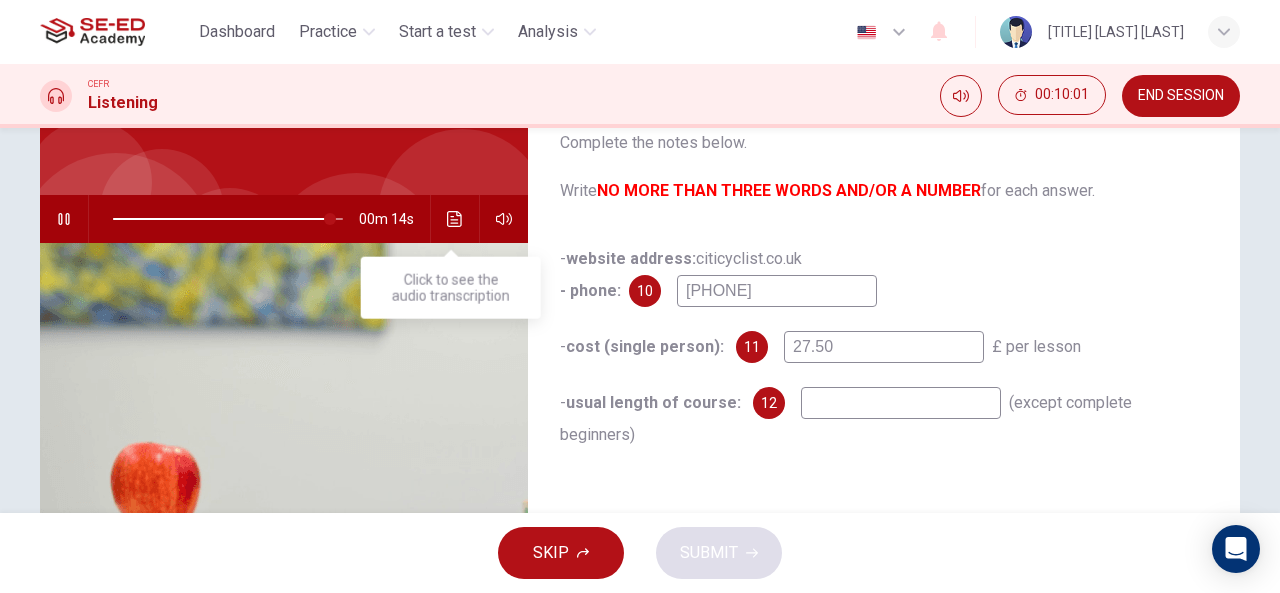 click at bounding box center (455, 219) 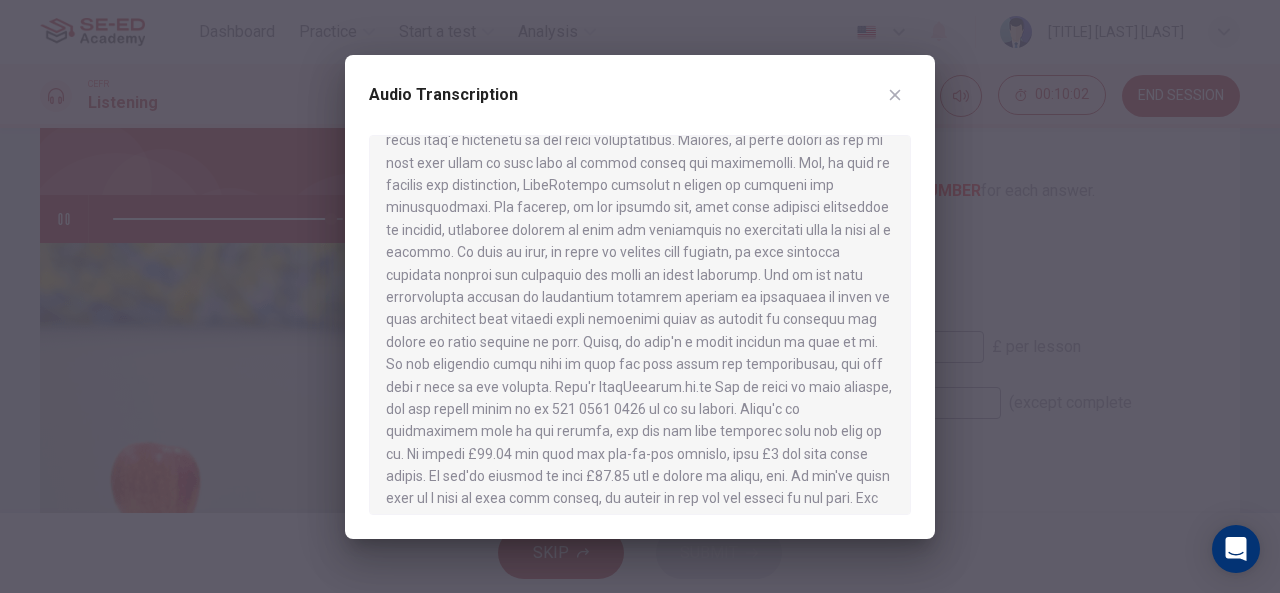 scroll, scrollTop: 773, scrollLeft: 0, axis: vertical 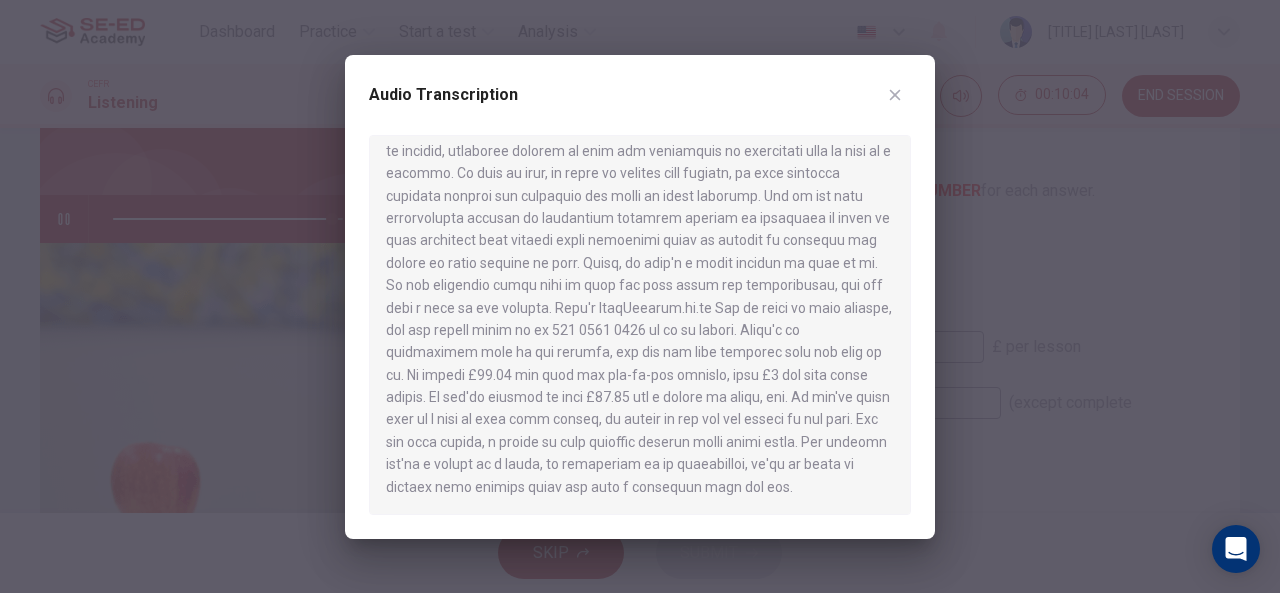 click at bounding box center (895, 95) 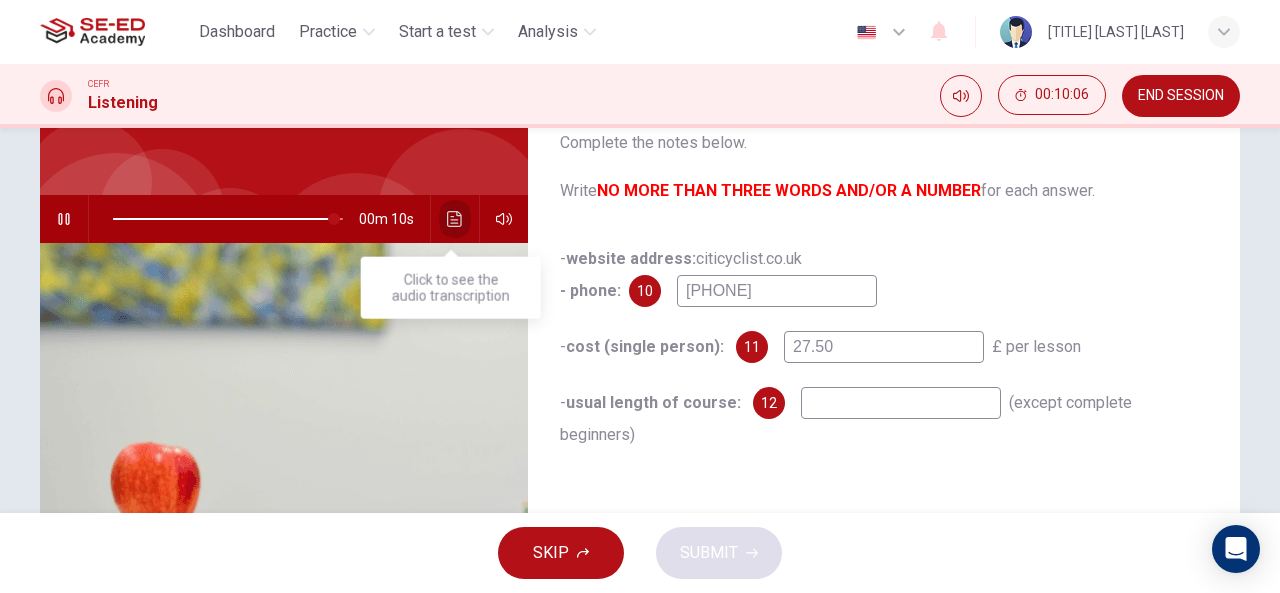 click at bounding box center (455, 219) 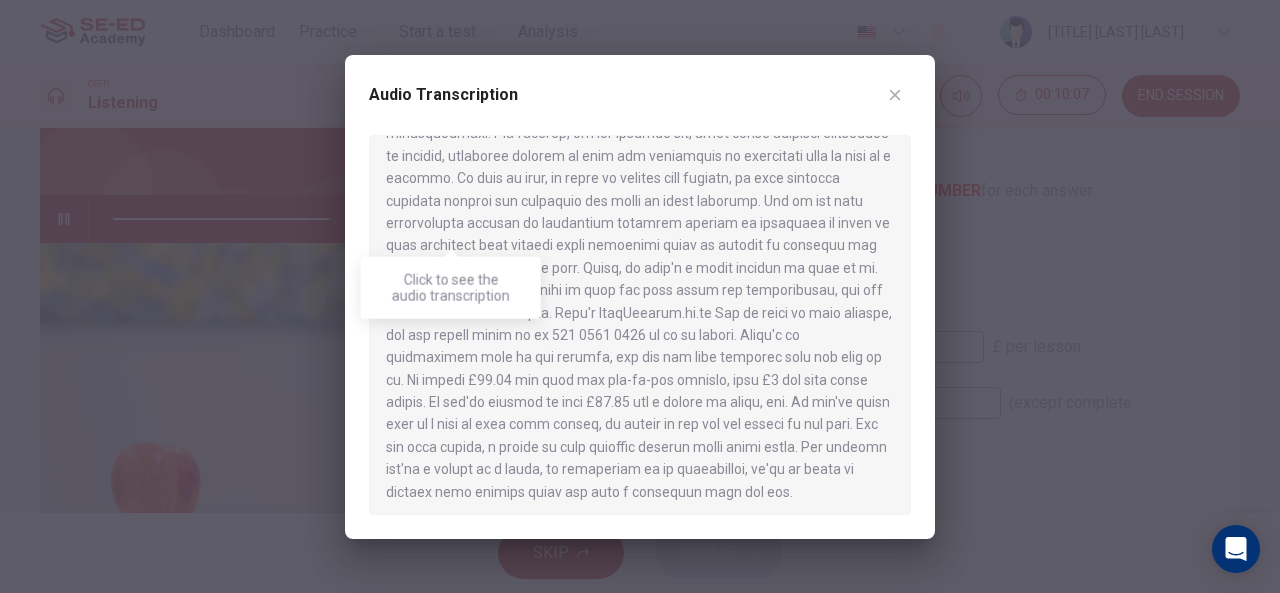 scroll, scrollTop: 773, scrollLeft: 0, axis: vertical 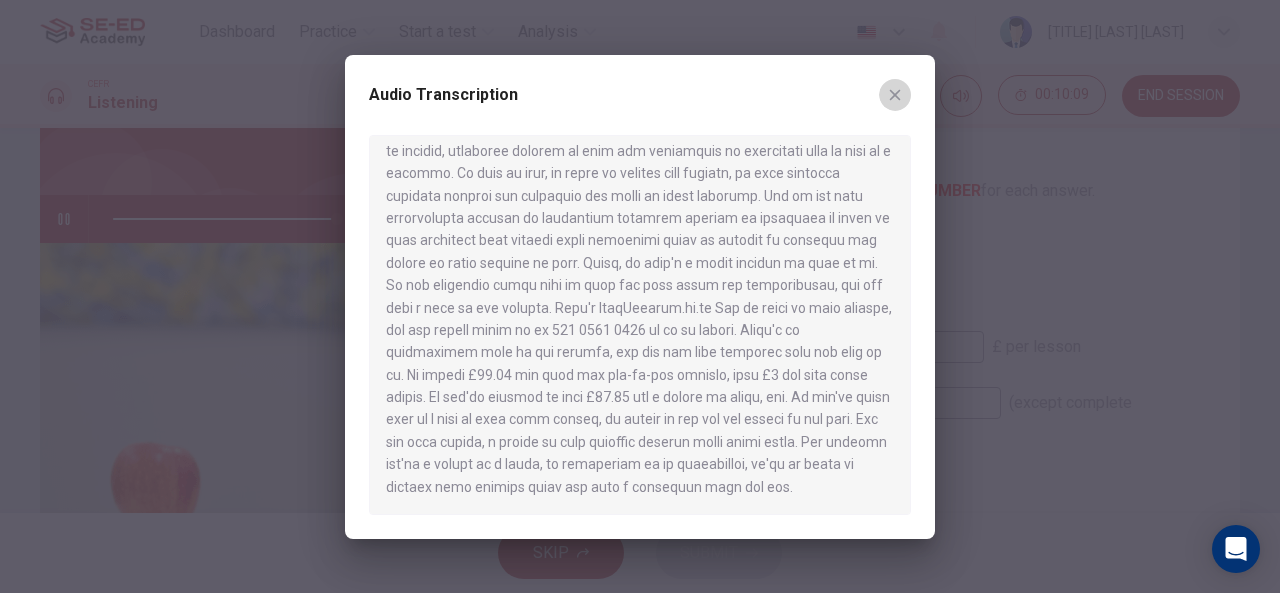 click at bounding box center [895, 95] 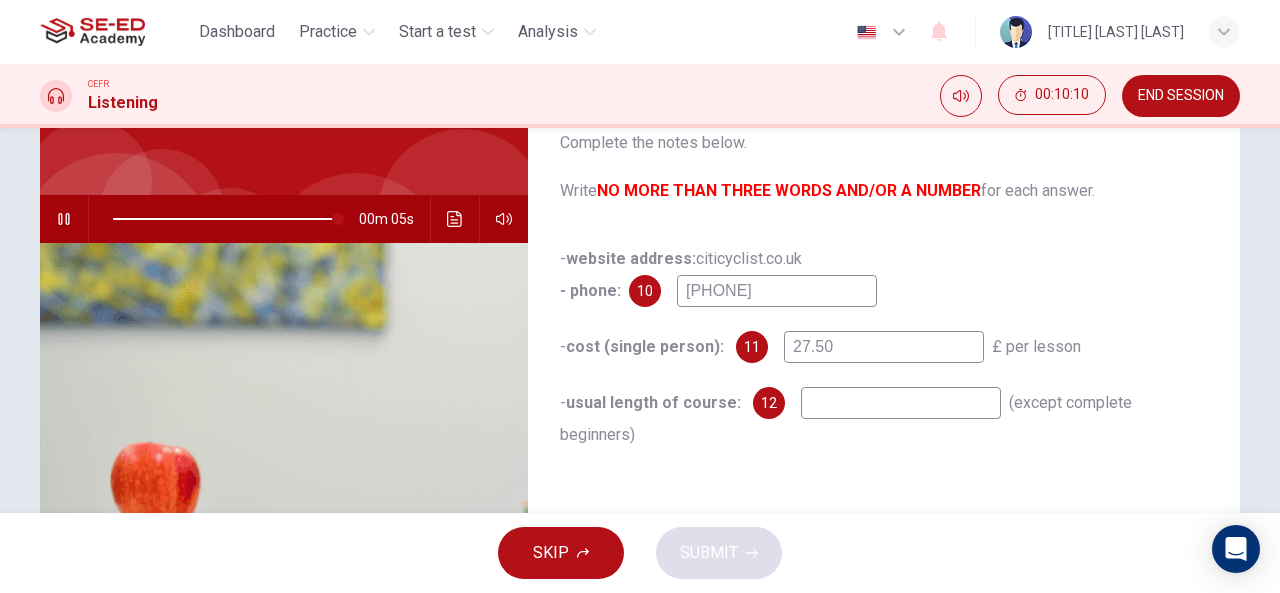click on "[PHONE]" at bounding box center [777, 291] 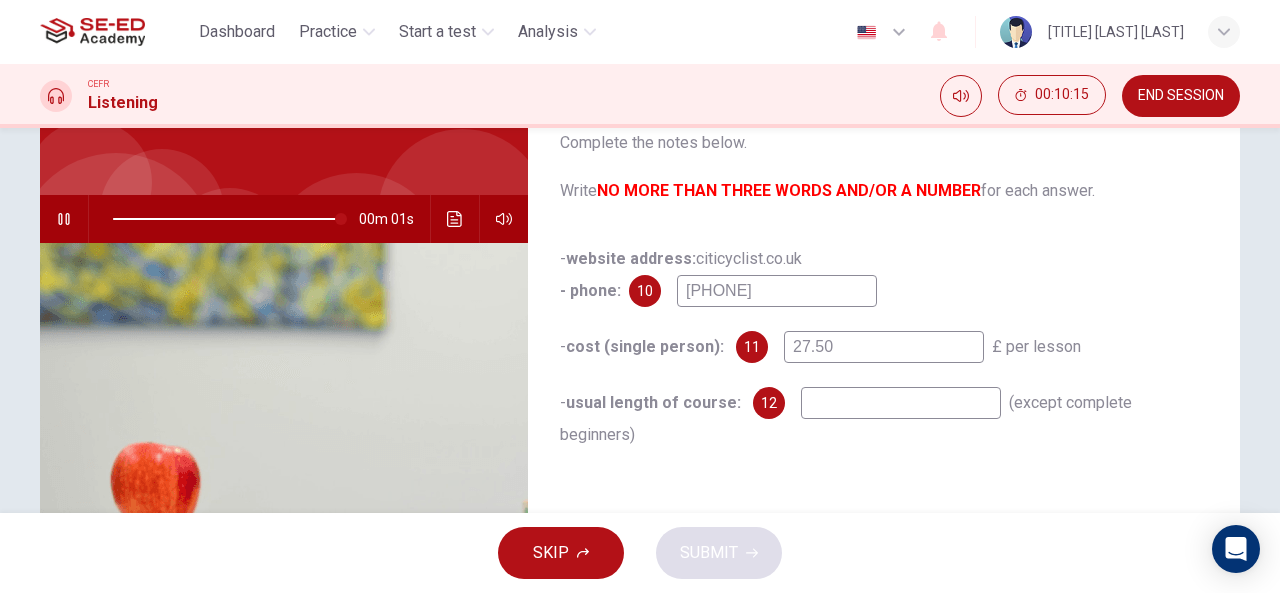 type on "[PHONE]" 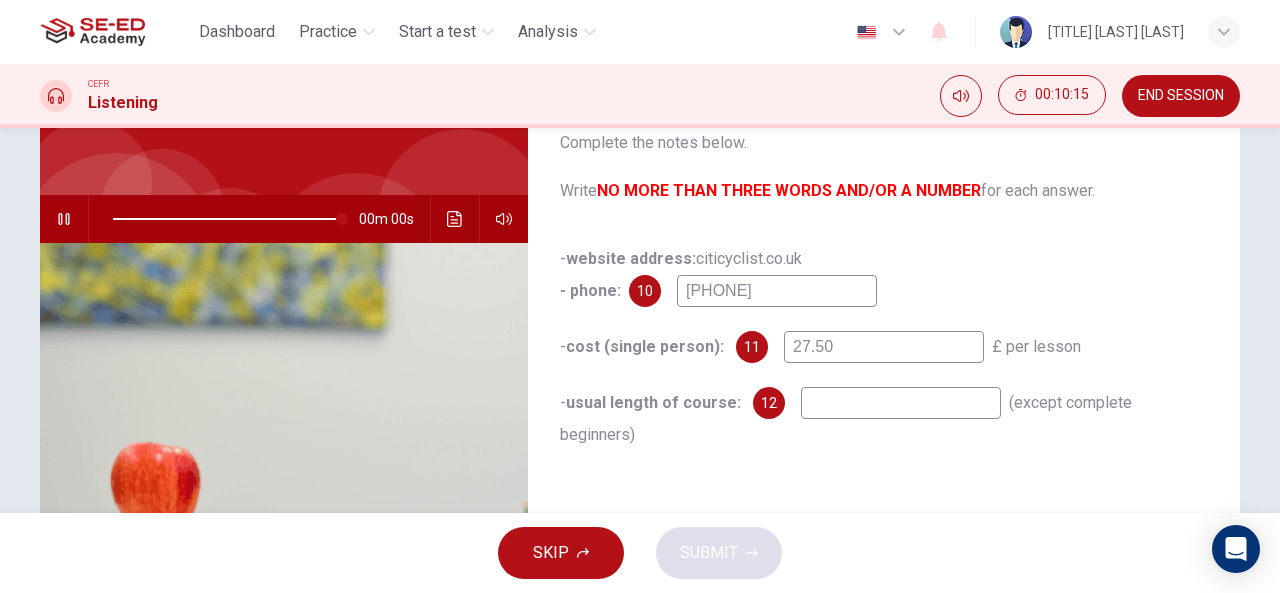 click at bounding box center [777, 291] 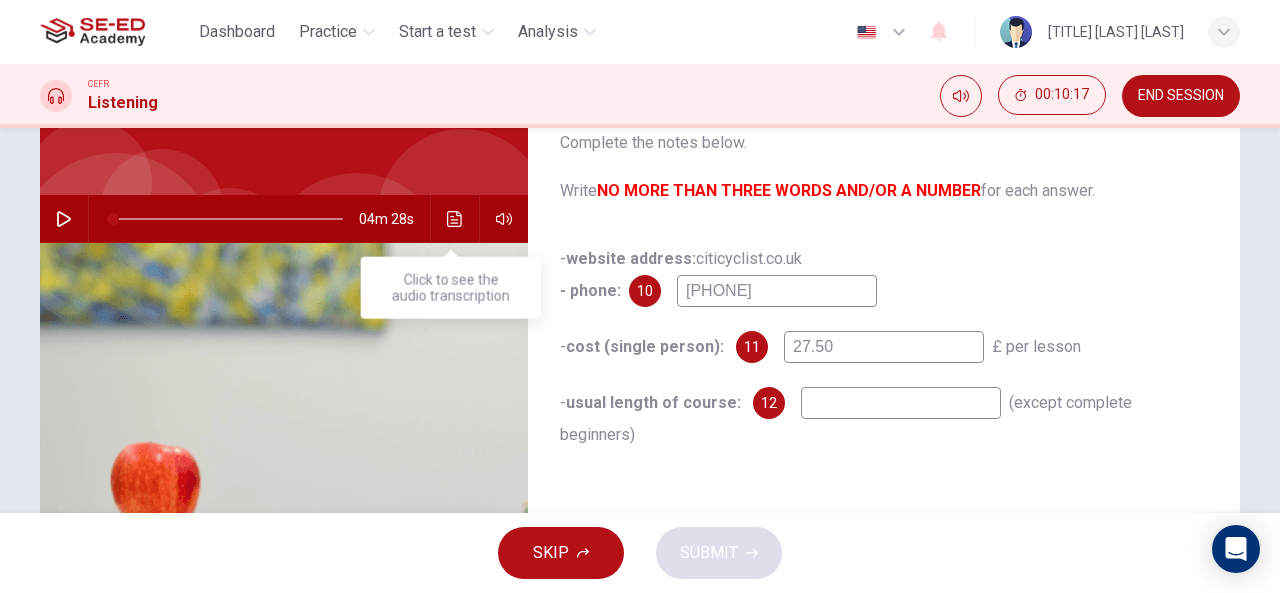 click at bounding box center (455, 219) 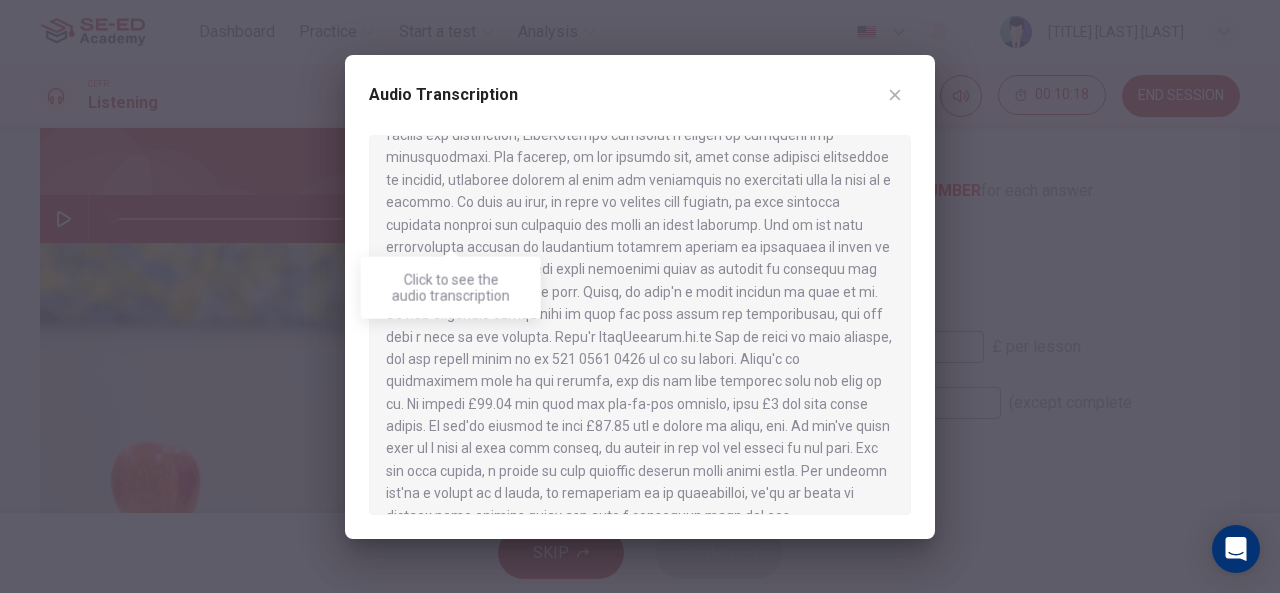 scroll, scrollTop: 773, scrollLeft: 0, axis: vertical 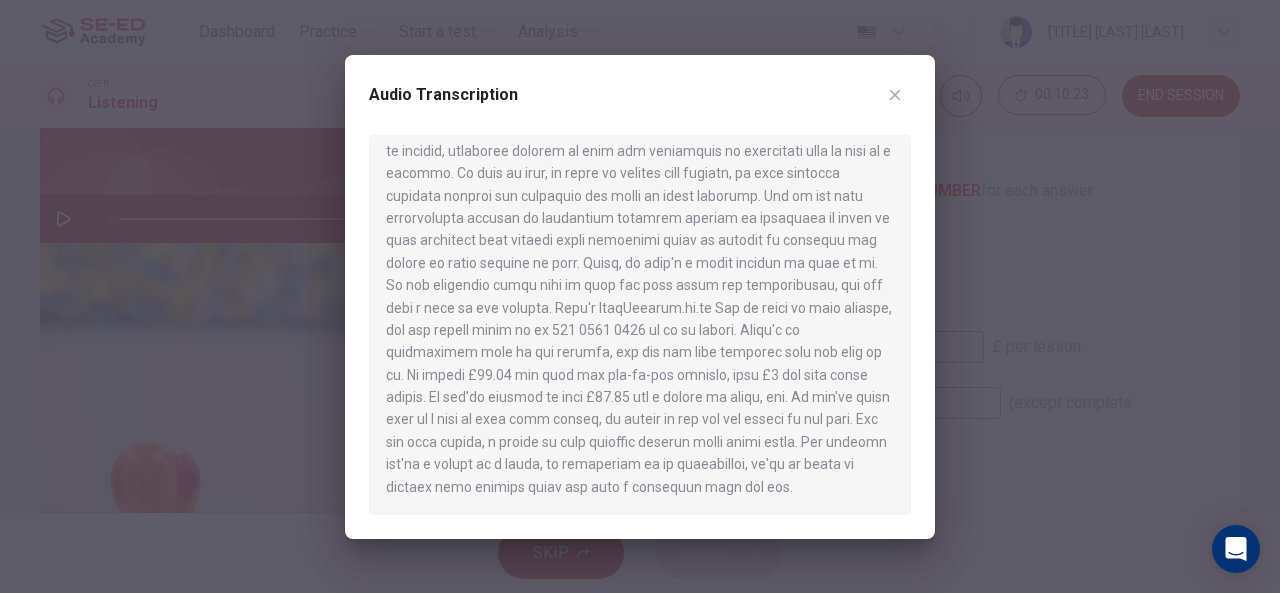 click on "Audio Transcription" at bounding box center (640, 107) 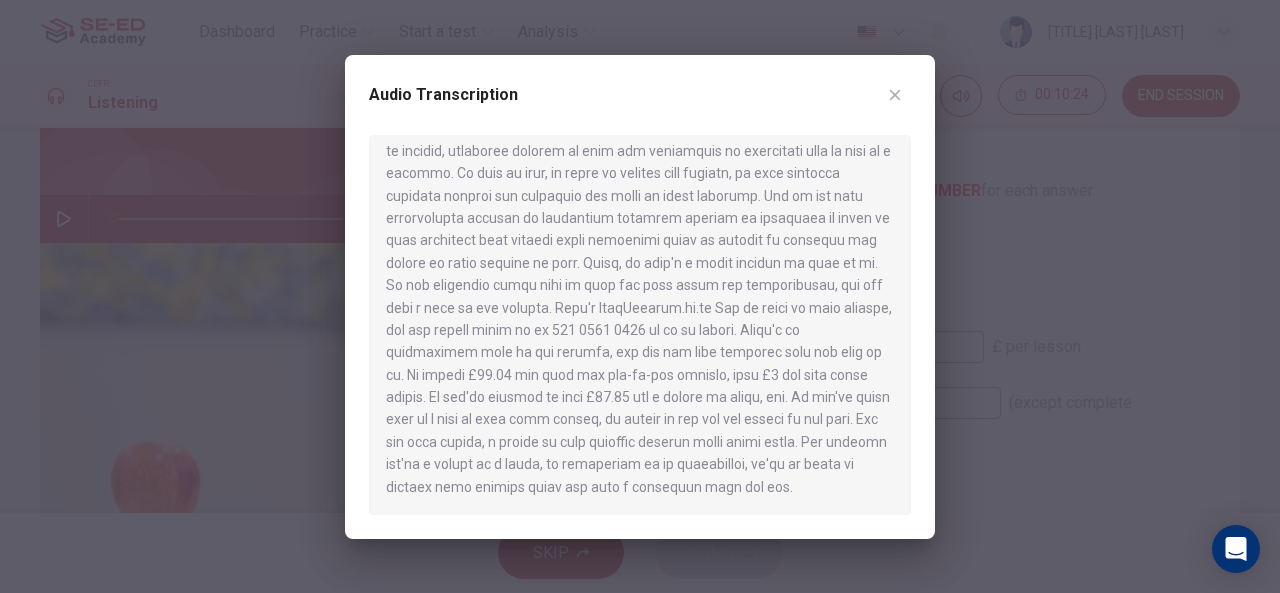 click at bounding box center (895, 94) 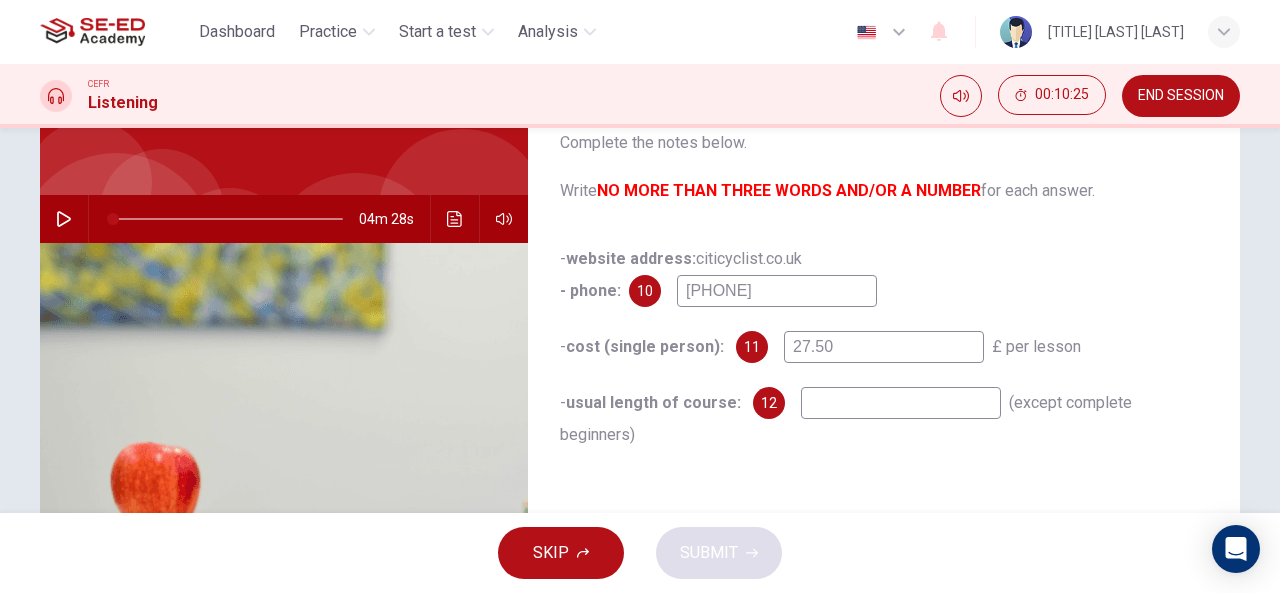 click at bounding box center (777, 291) 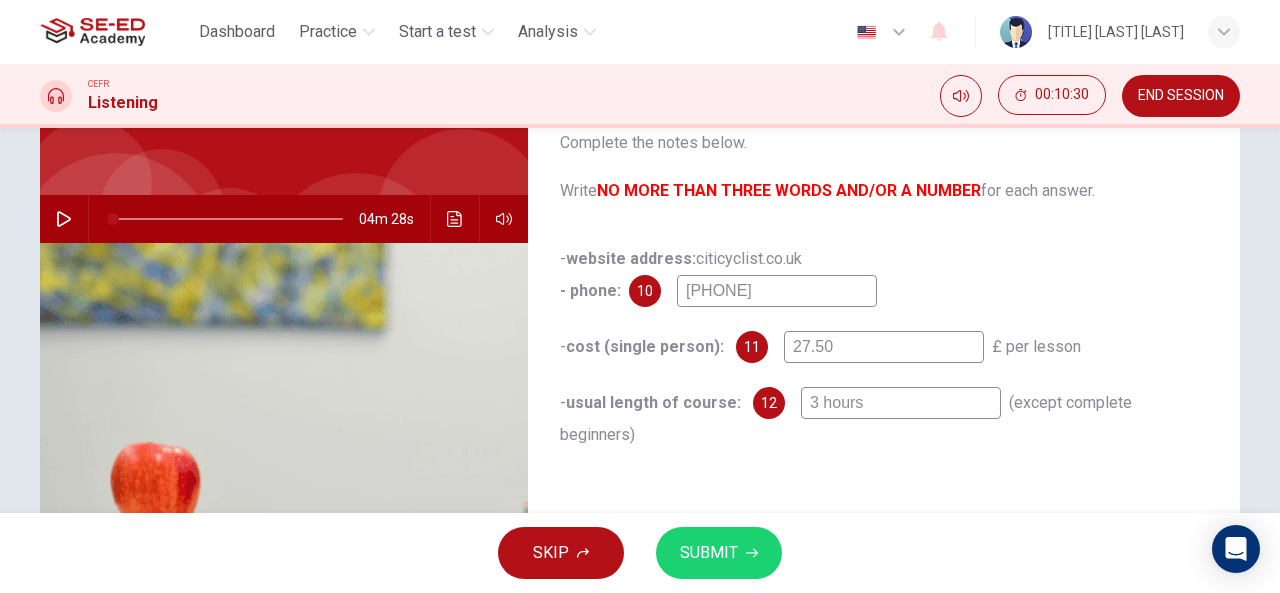 type on "3 hours" 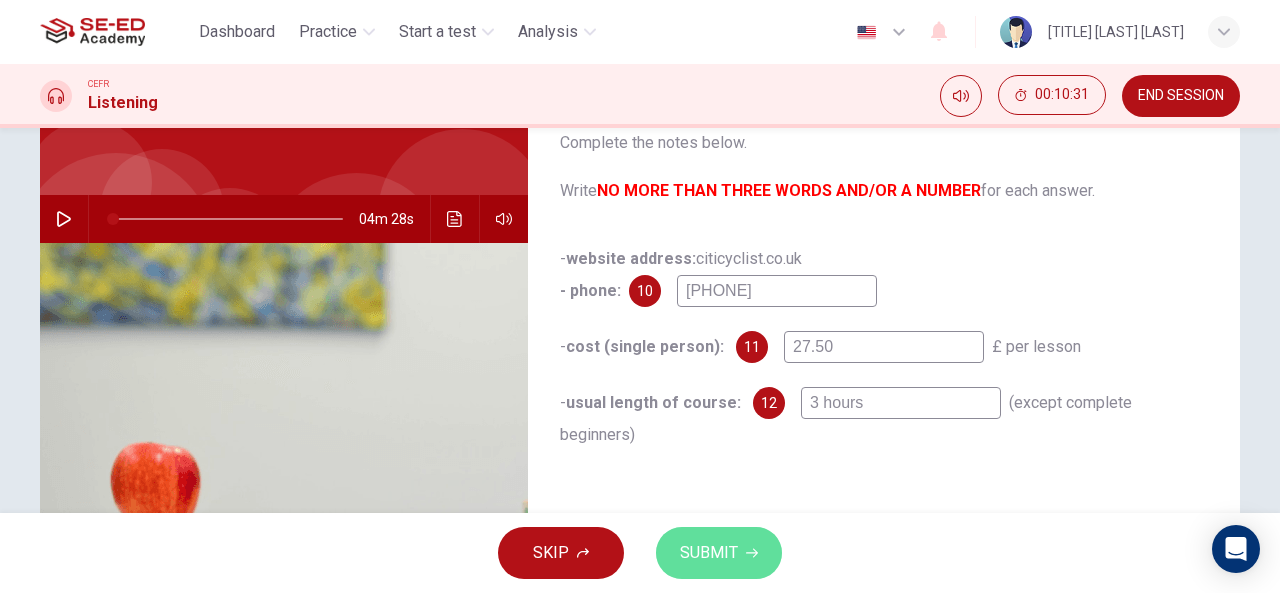 click on "SUBMIT" at bounding box center [709, 553] 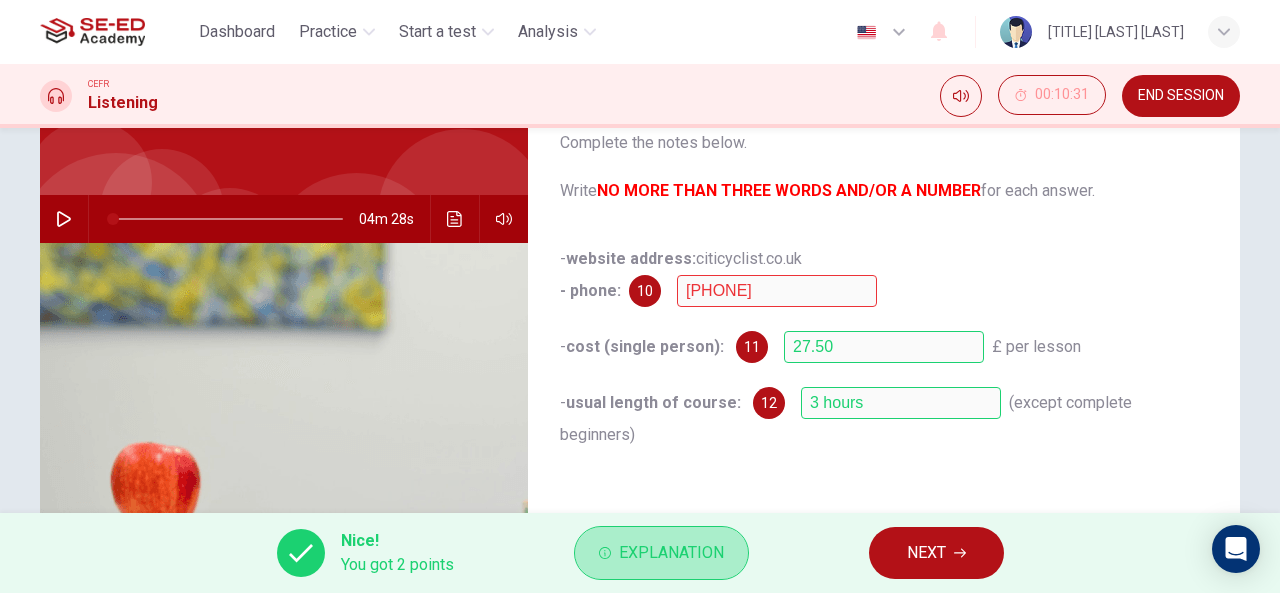 click on "Explanation" at bounding box center (671, 553) 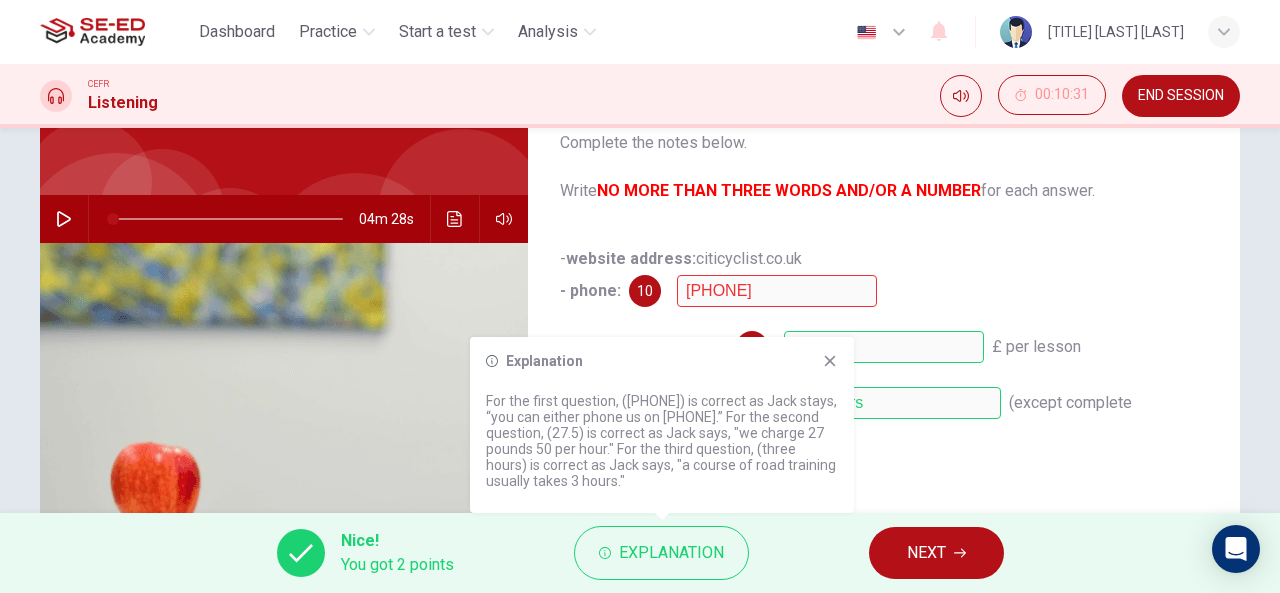 click at bounding box center [830, 361] 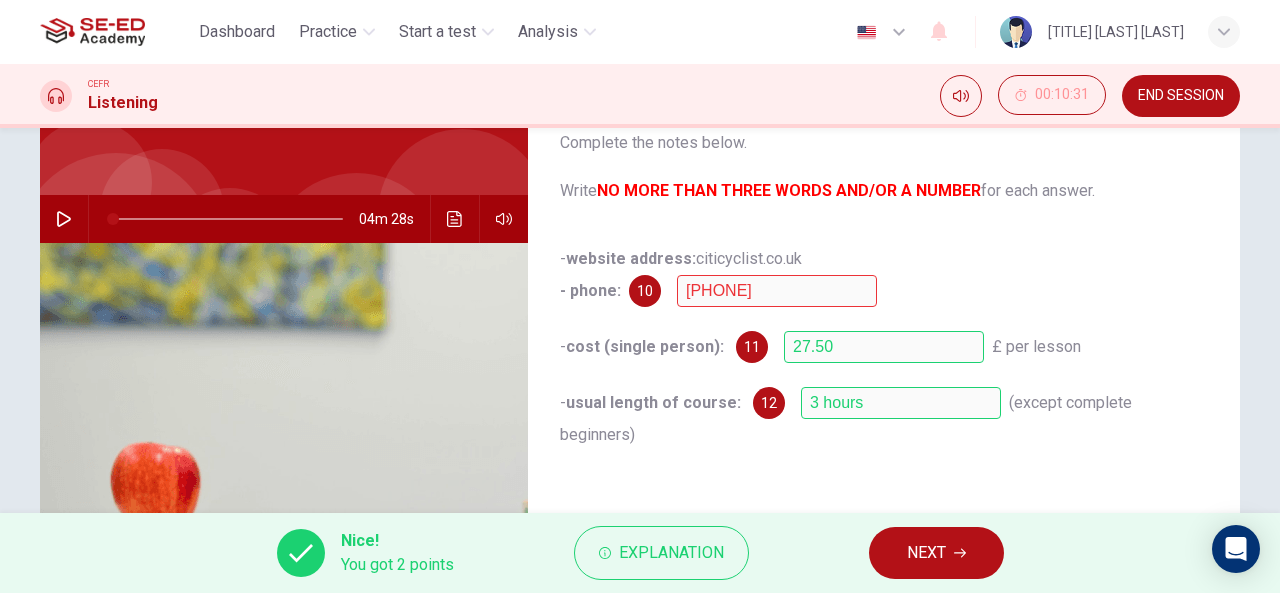 click on "NEXT" at bounding box center [936, 553] 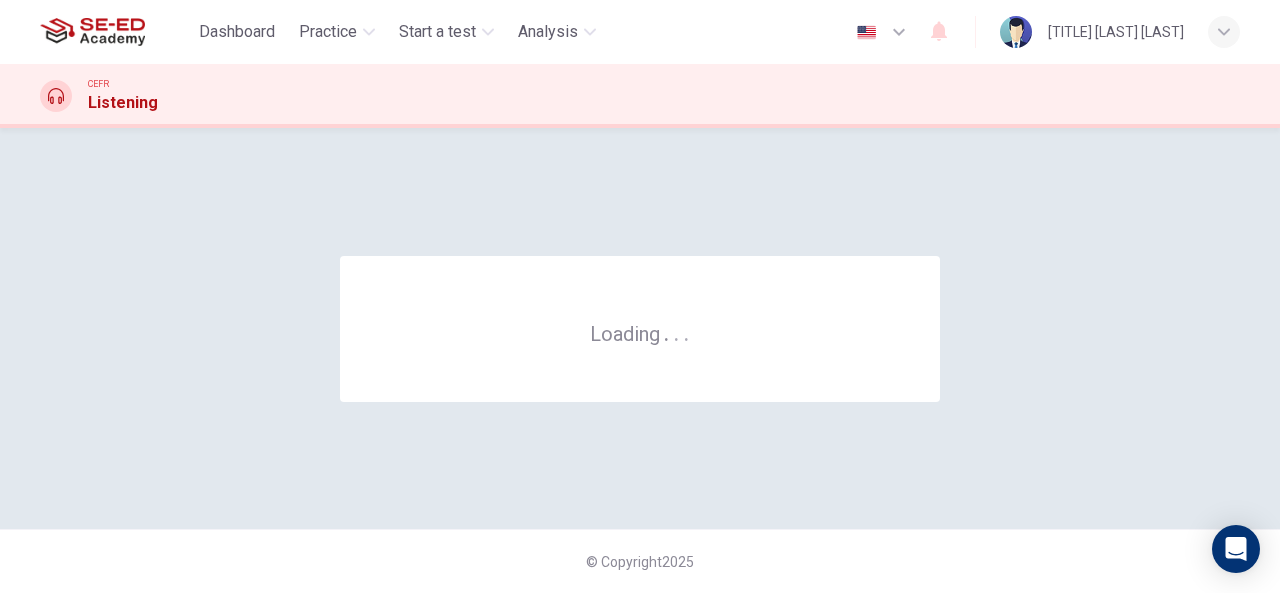 scroll, scrollTop: 0, scrollLeft: 0, axis: both 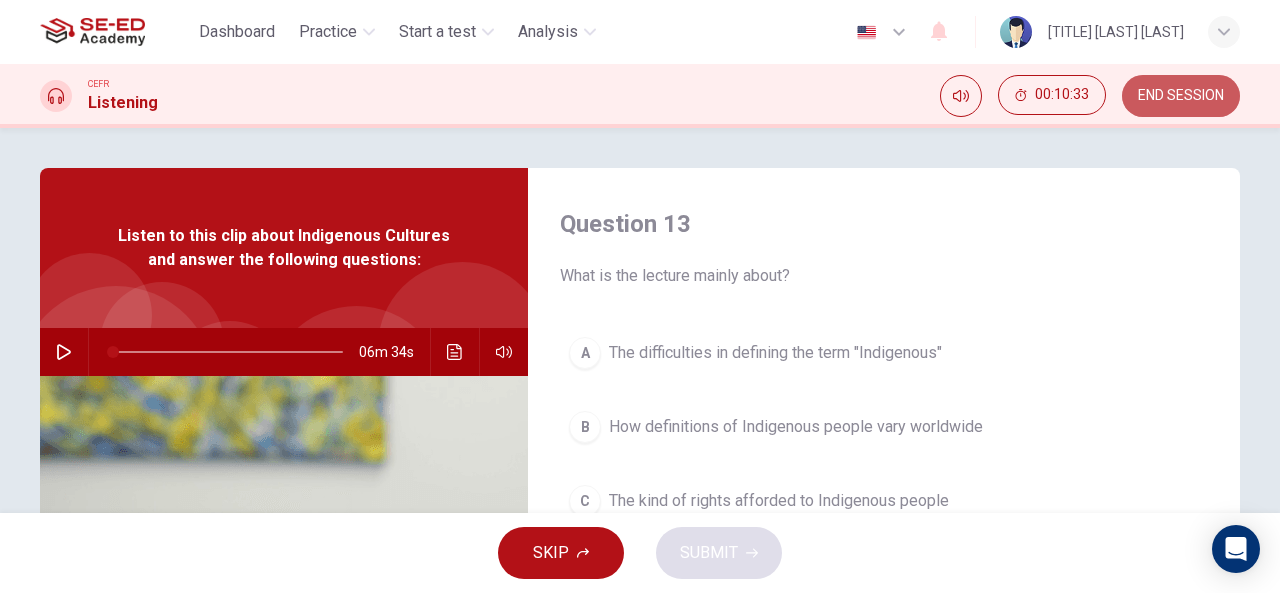 click on "END SESSION" at bounding box center (1181, 96) 